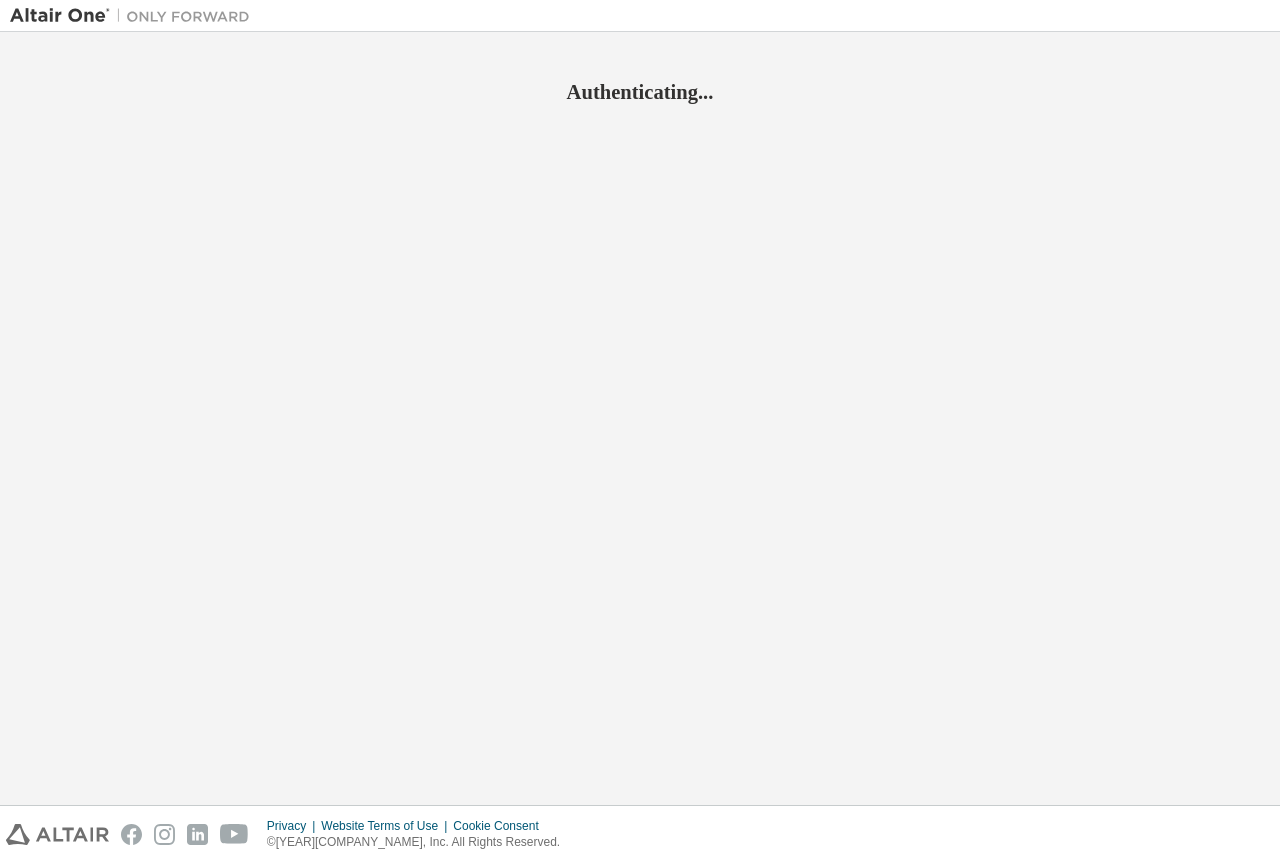 scroll, scrollTop: 0, scrollLeft: 0, axis: both 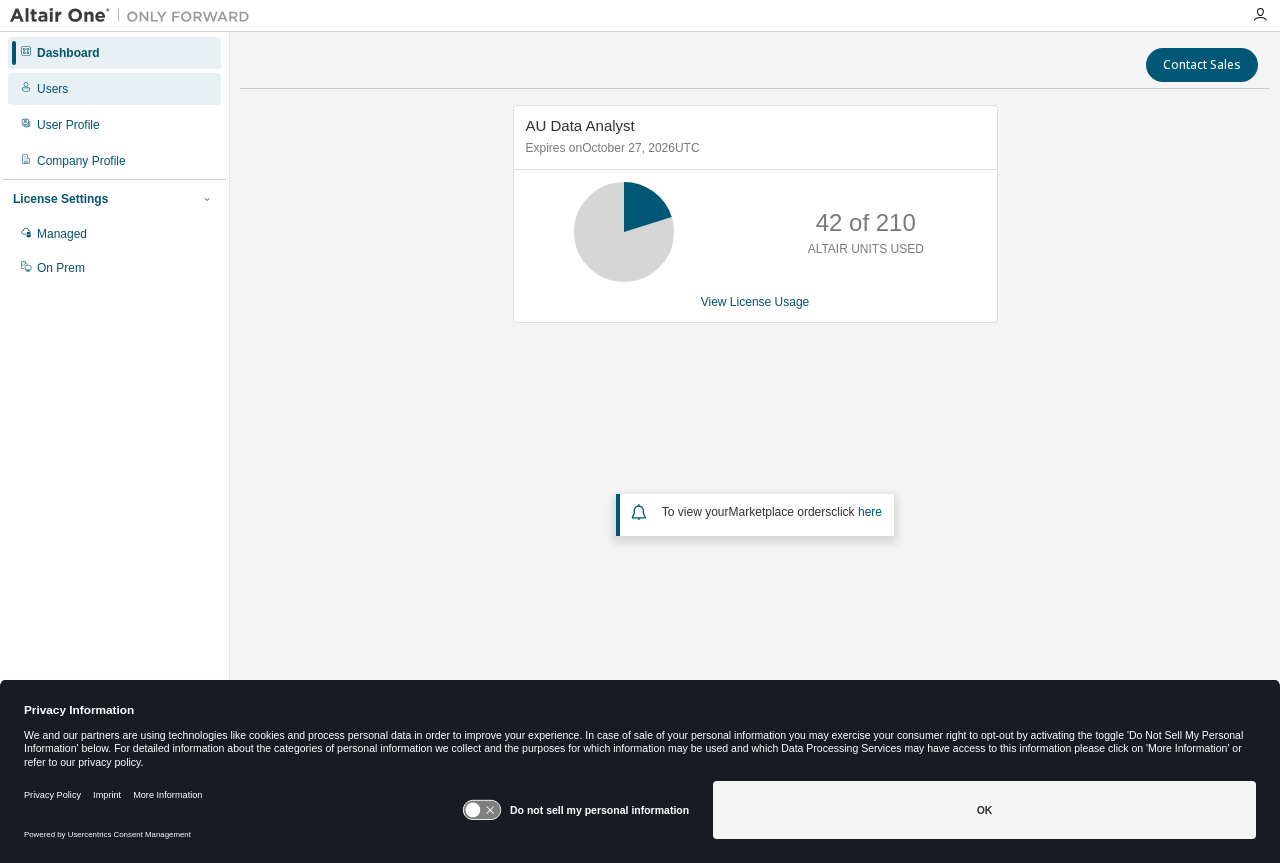 click on "Users" at bounding box center [52, 89] 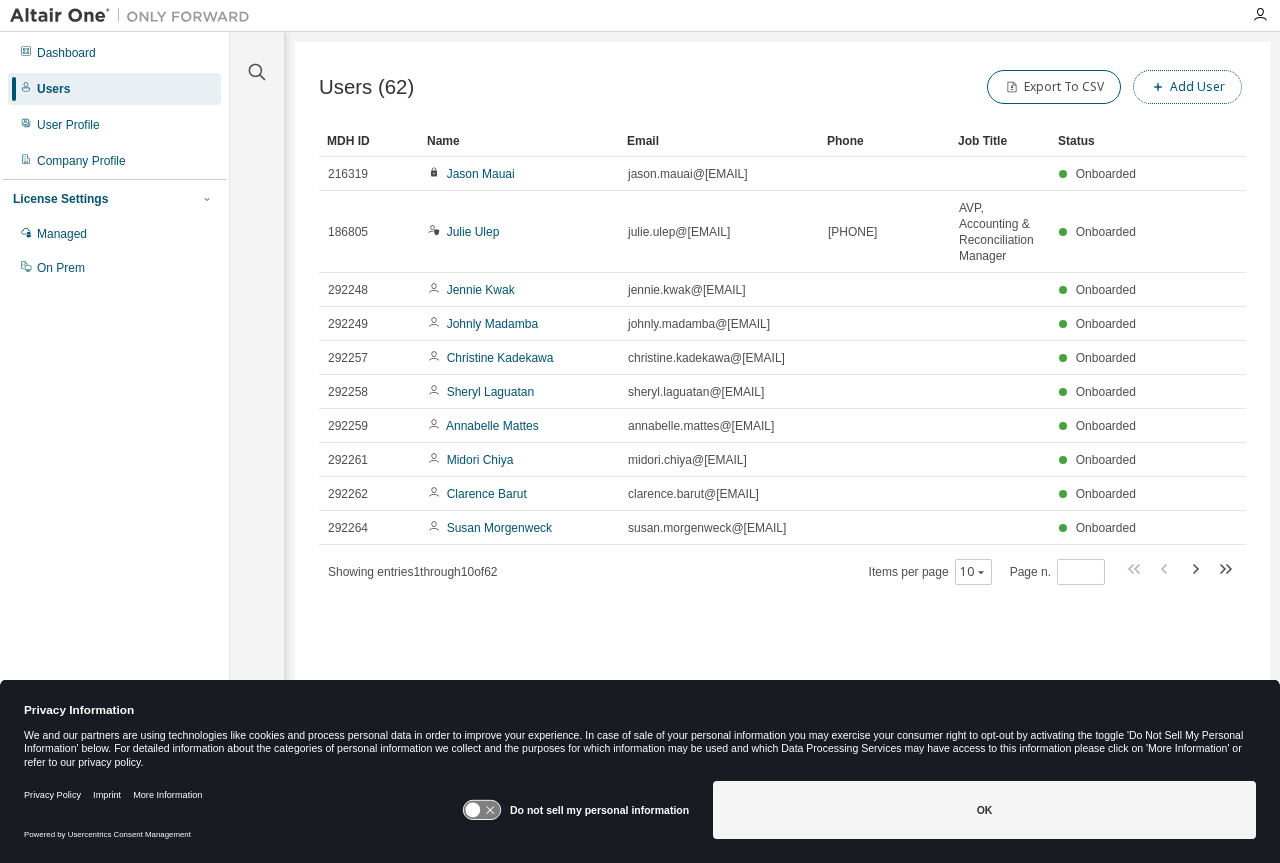 click 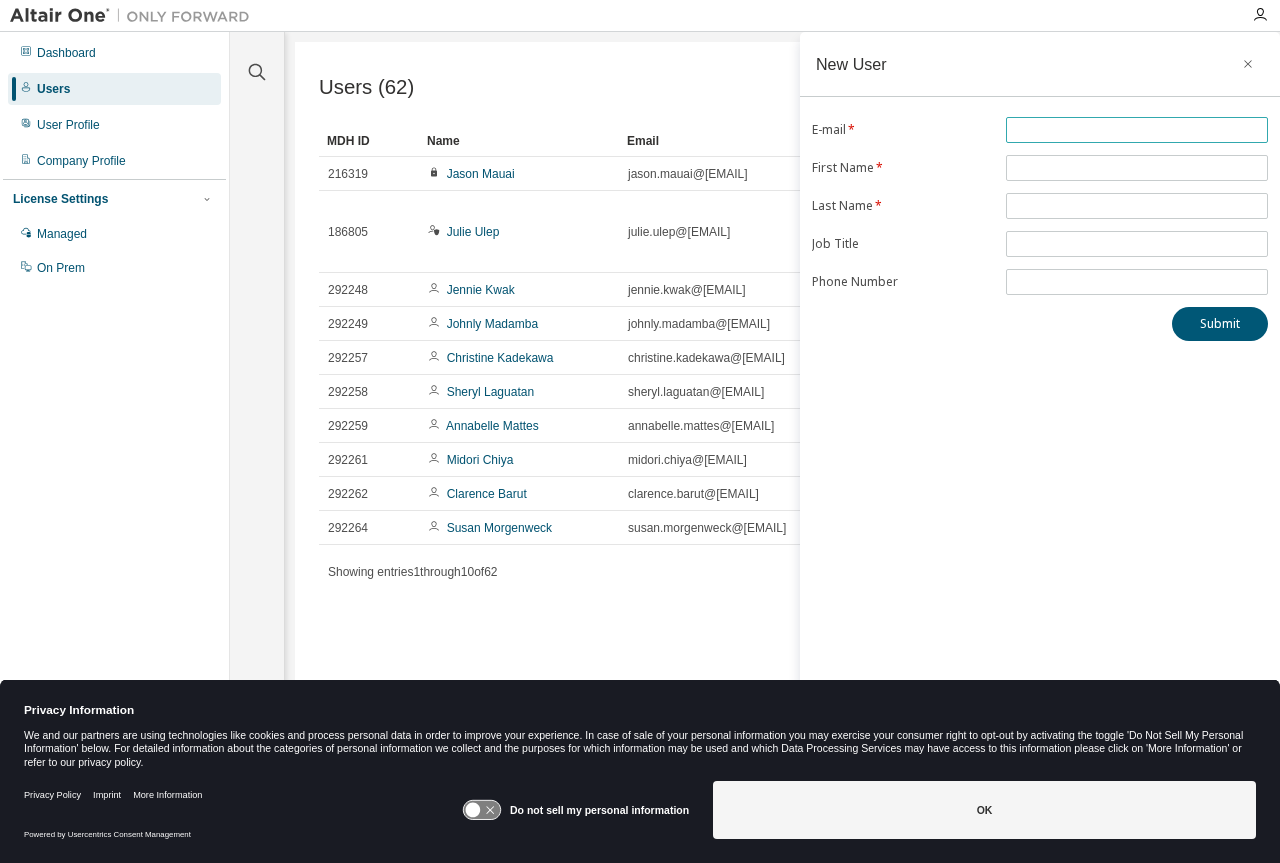 click at bounding box center (1137, 130) 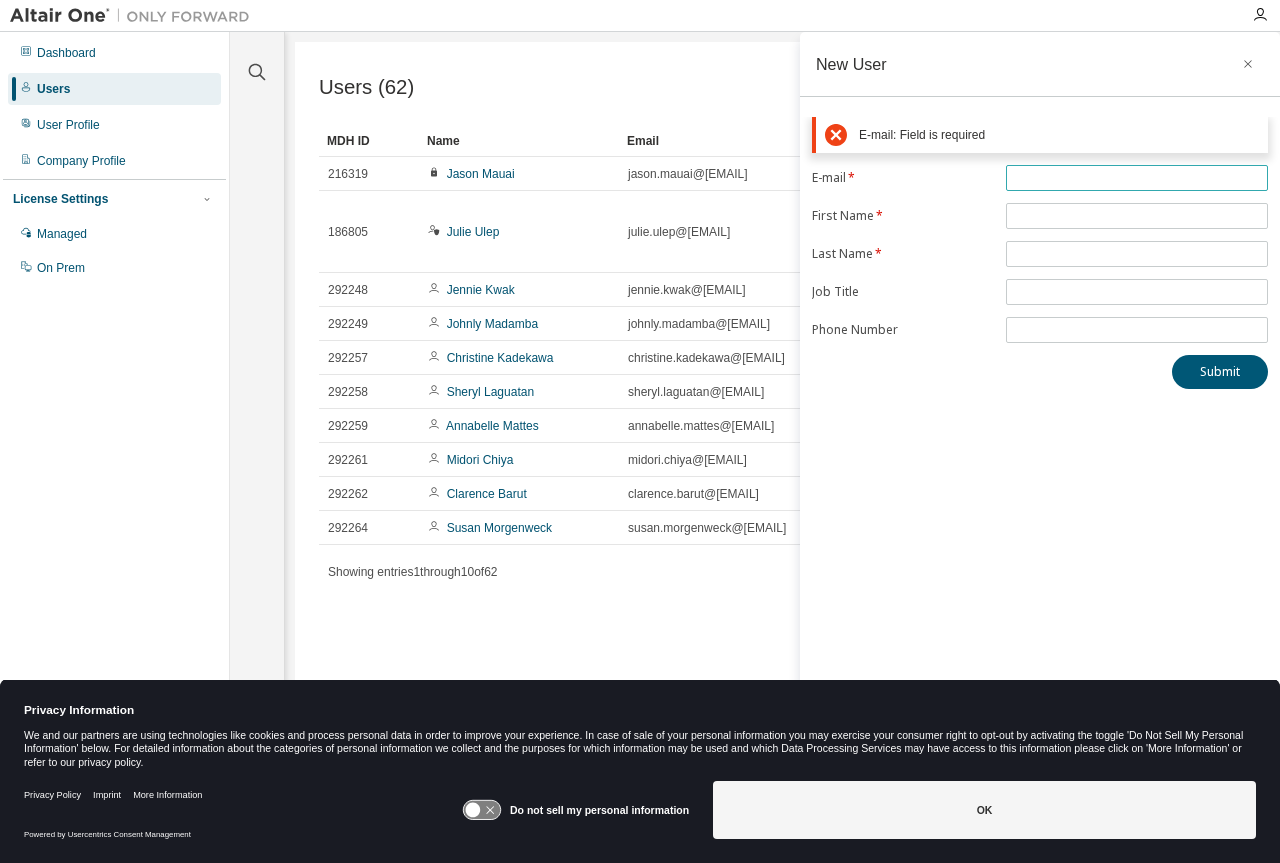 click at bounding box center (1137, 178) 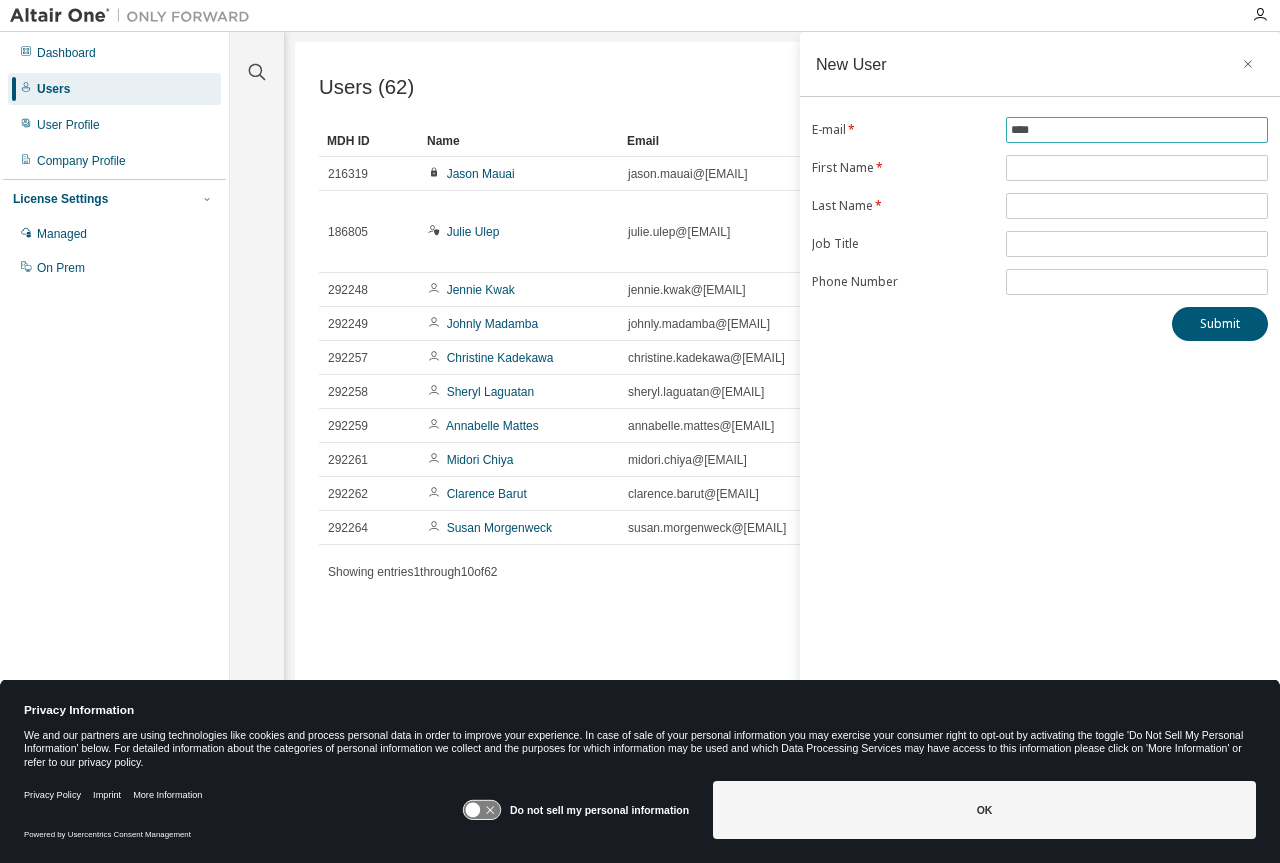 click on "****" at bounding box center (1137, 130) 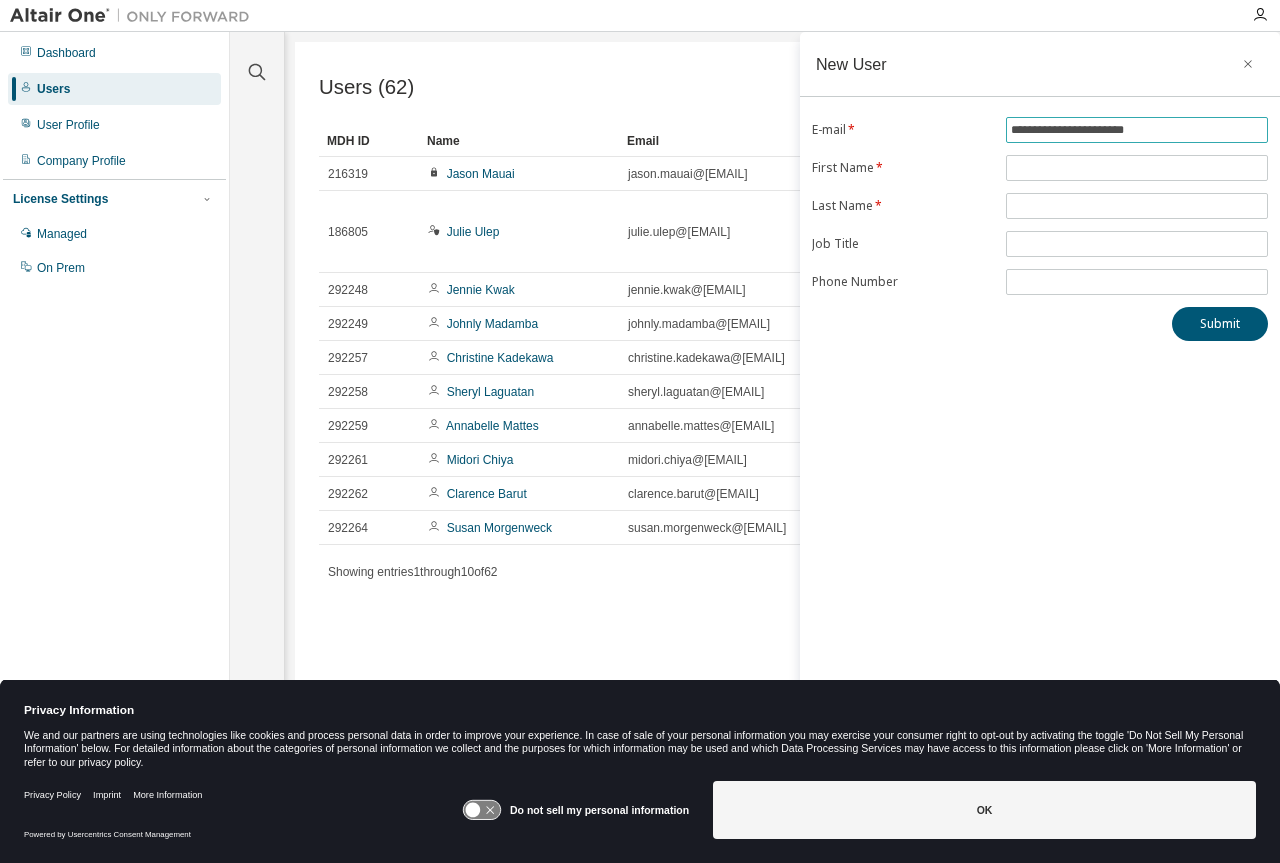 type on "**********" 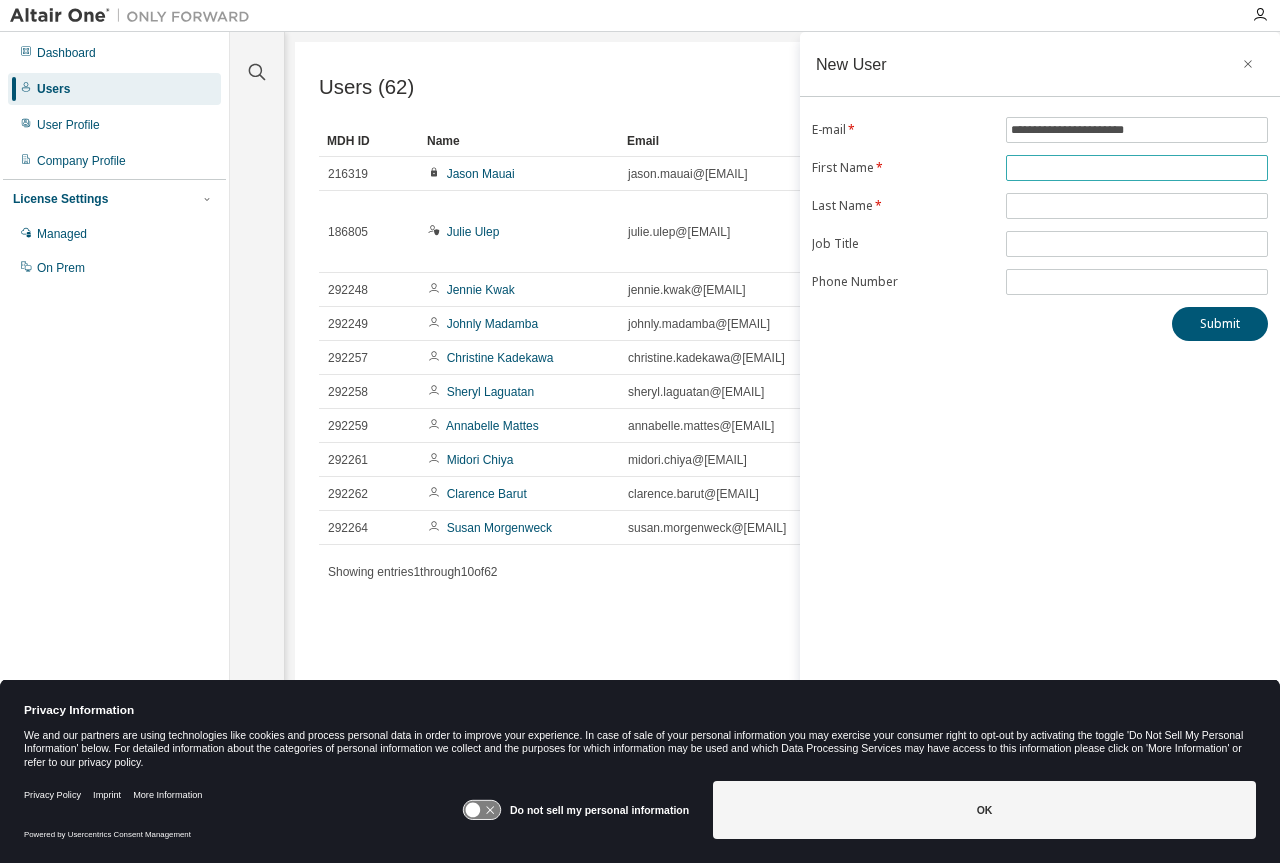 click at bounding box center [1137, 168] 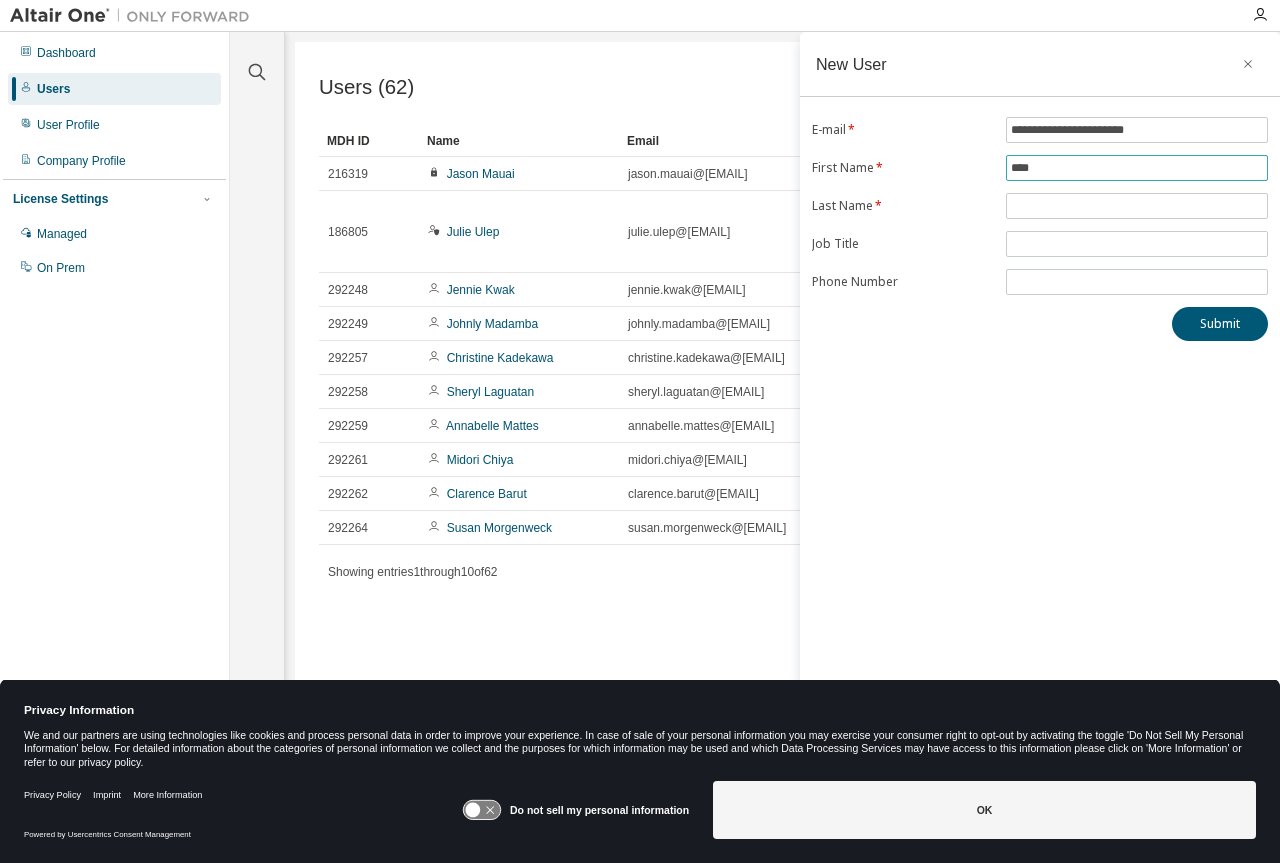 type on "****" 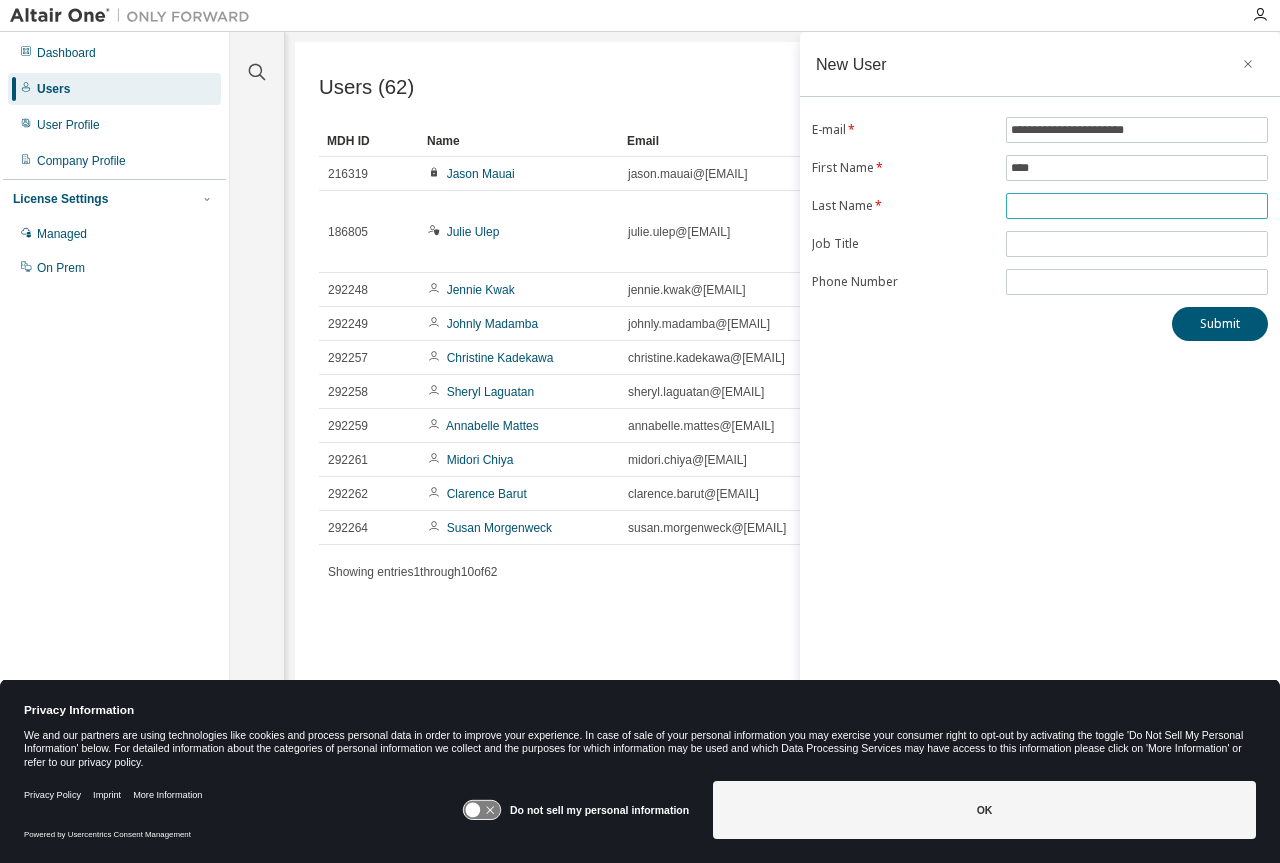 click at bounding box center (1137, 206) 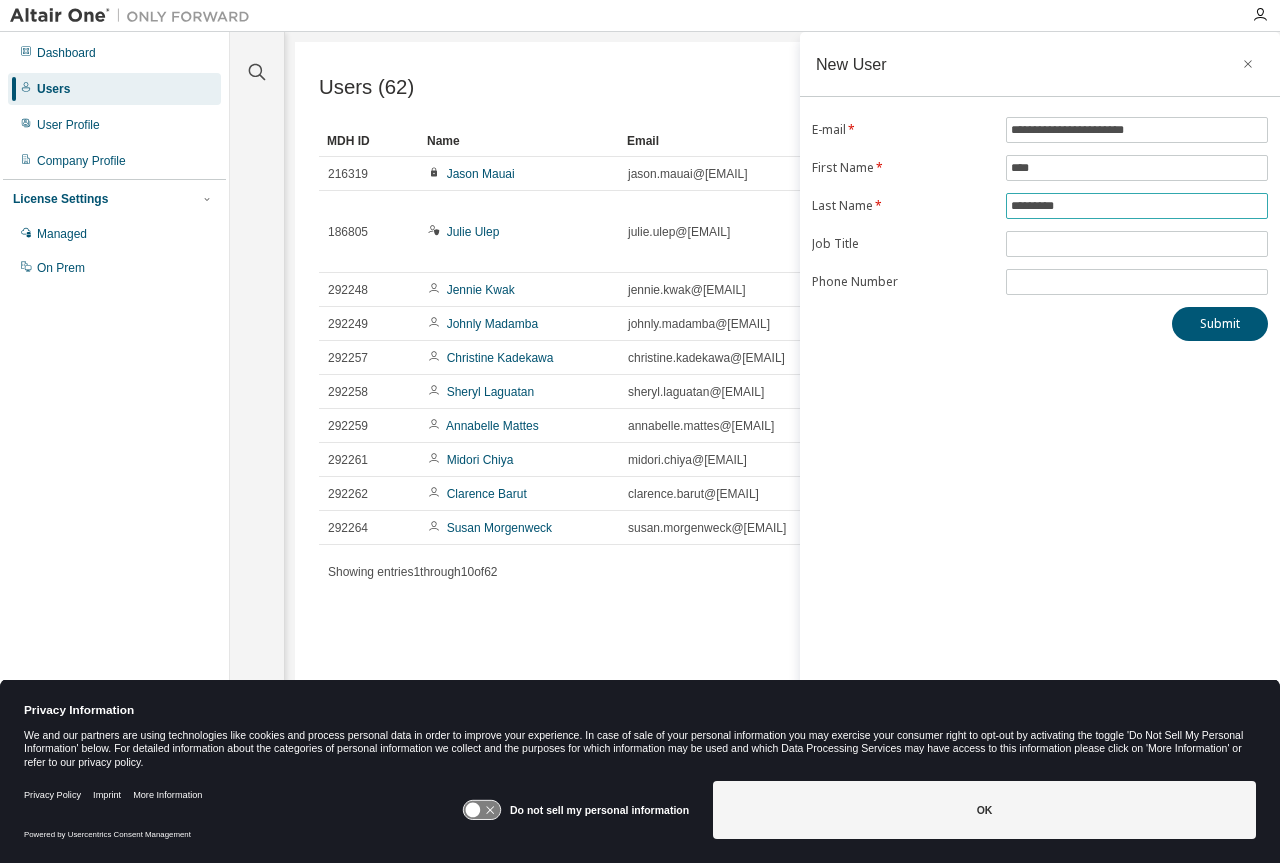 type on "*********" 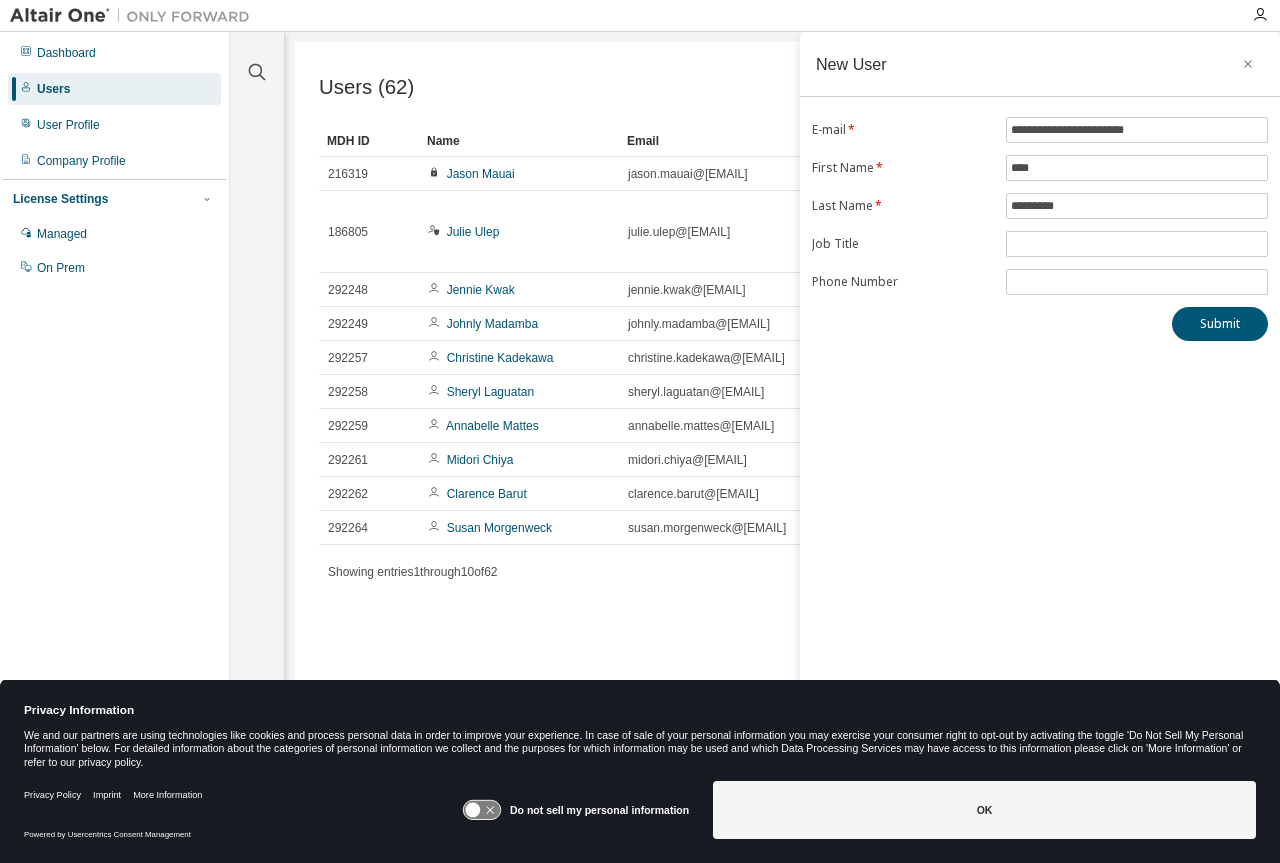 click on "**********" at bounding box center (1040, 206) 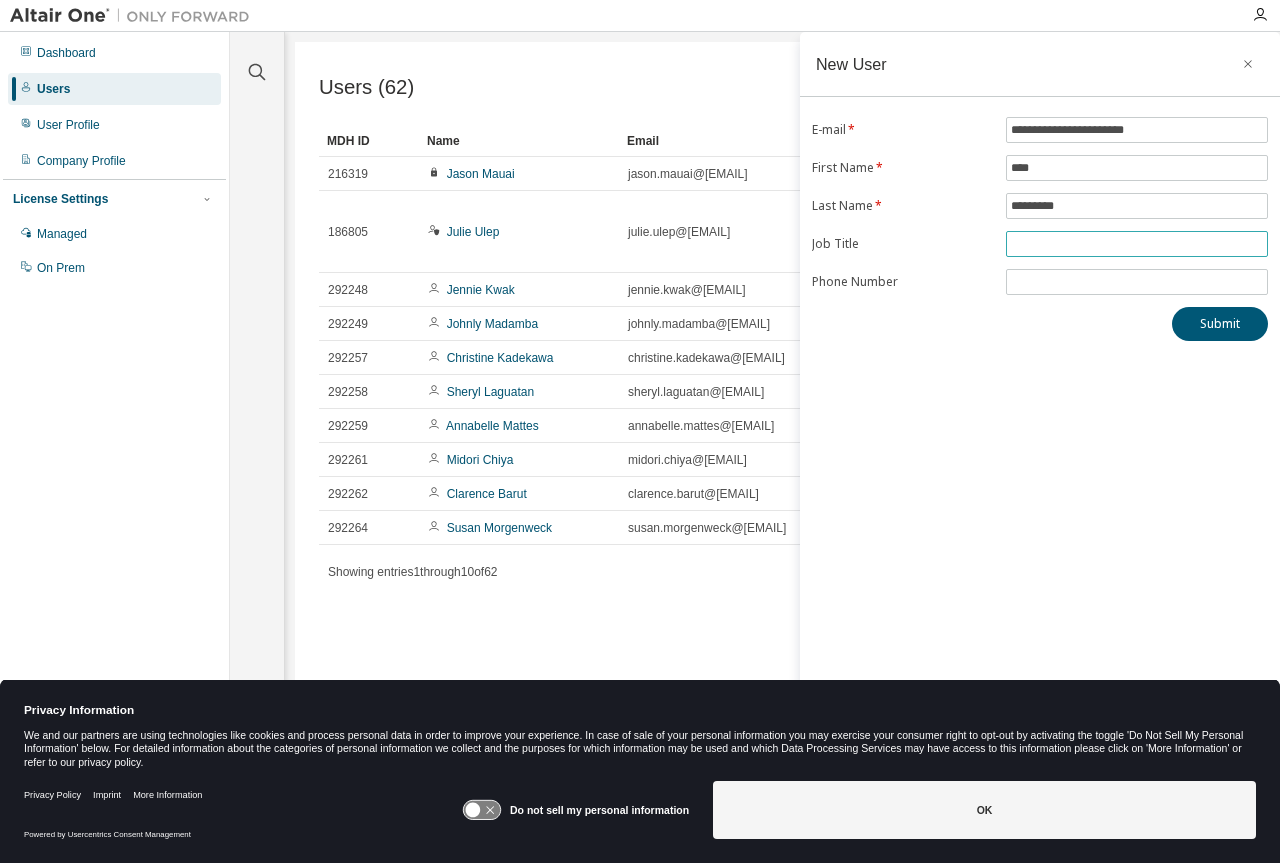 click at bounding box center (1137, 244) 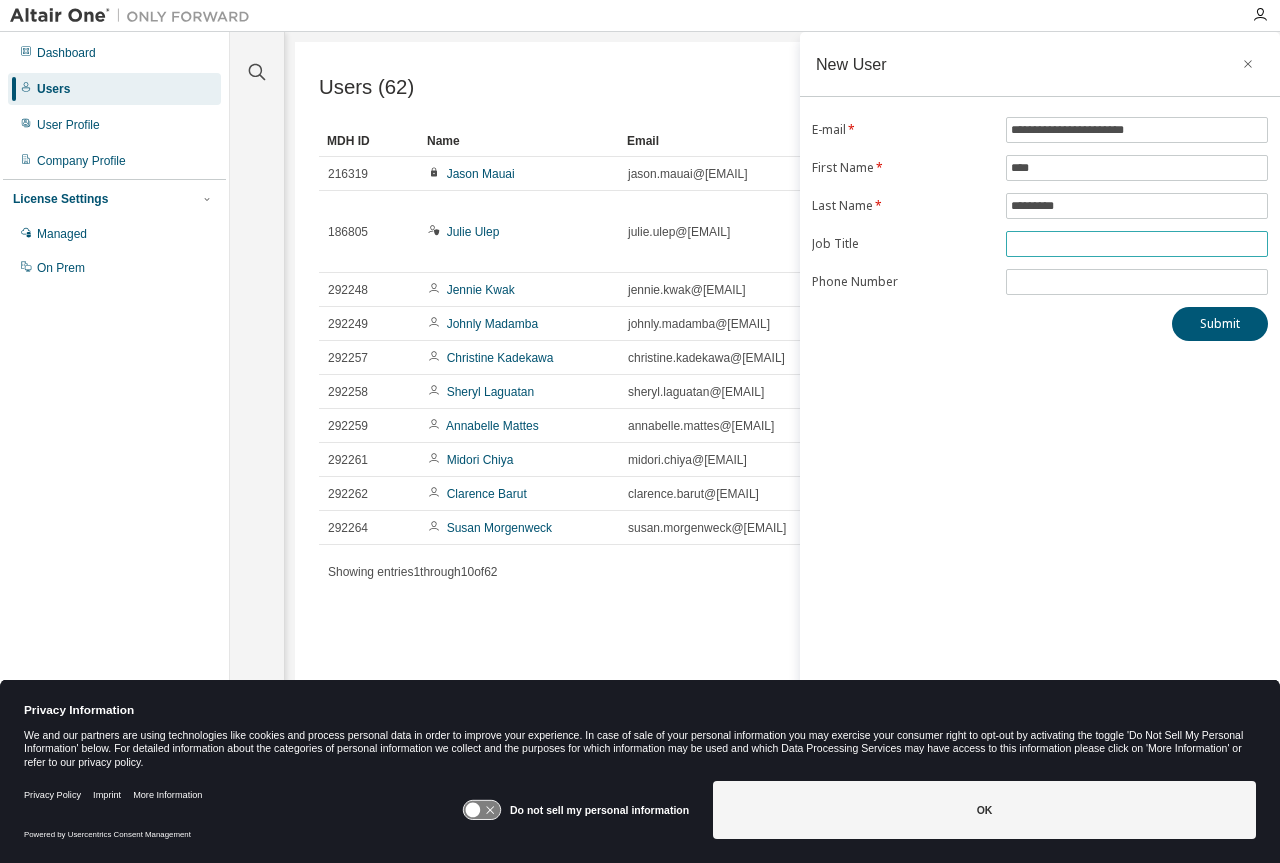 click at bounding box center (1137, 244) 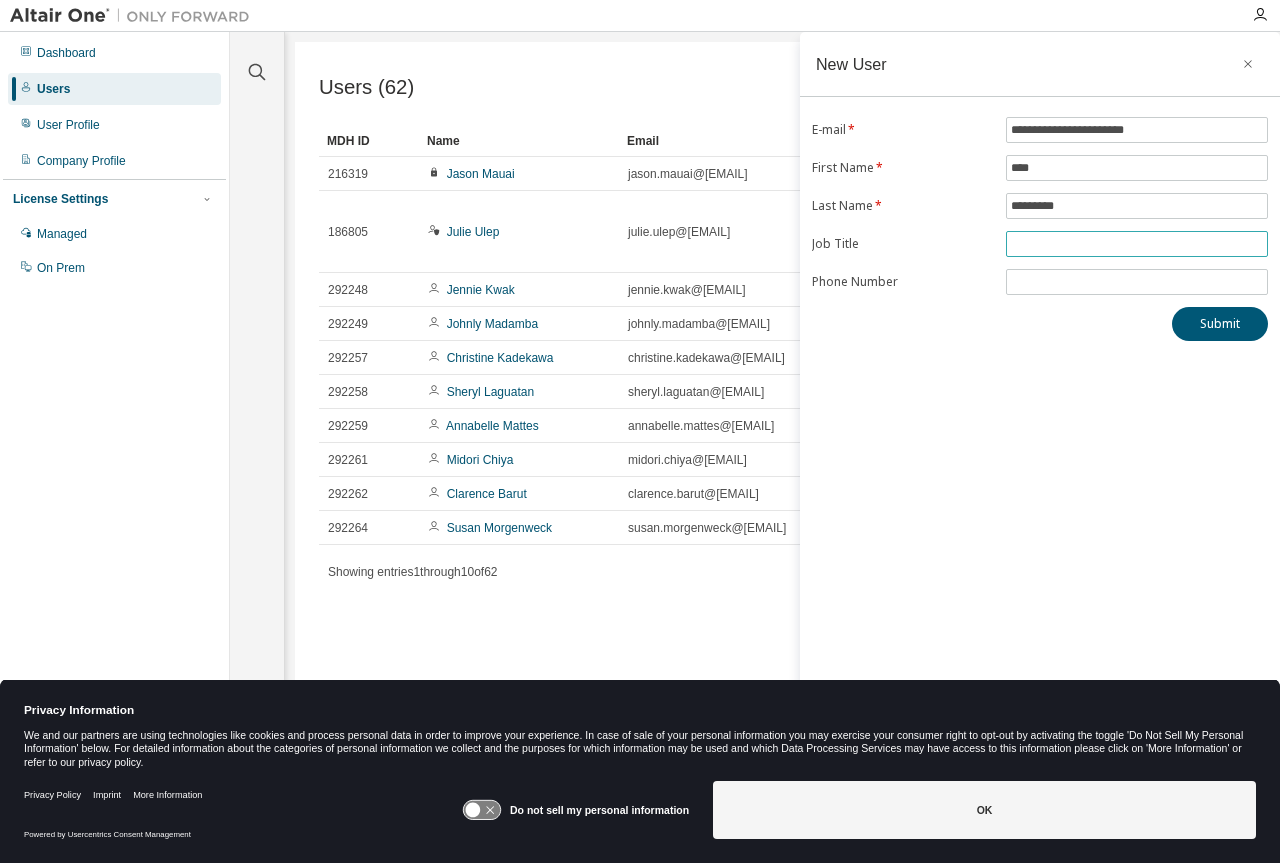 click at bounding box center (1137, 244) 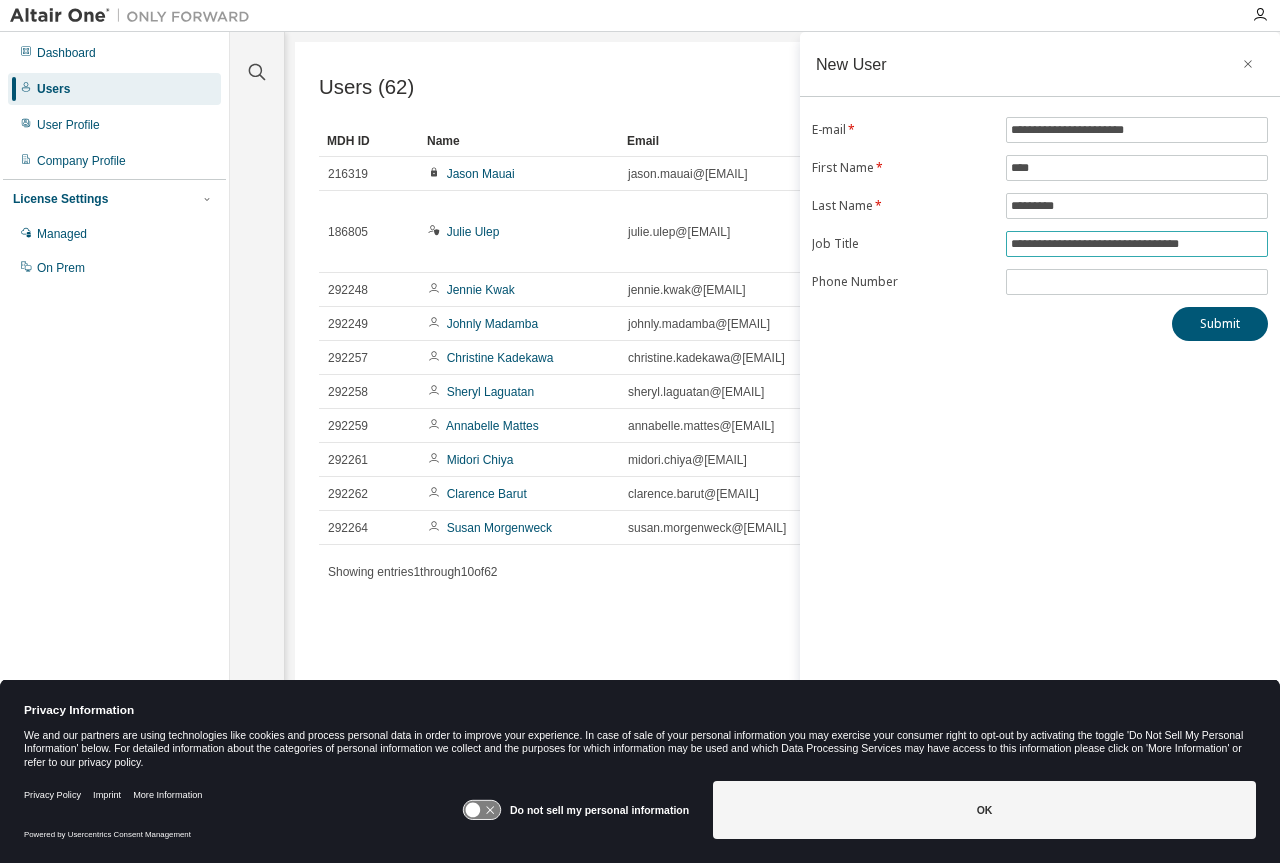 type on "**********" 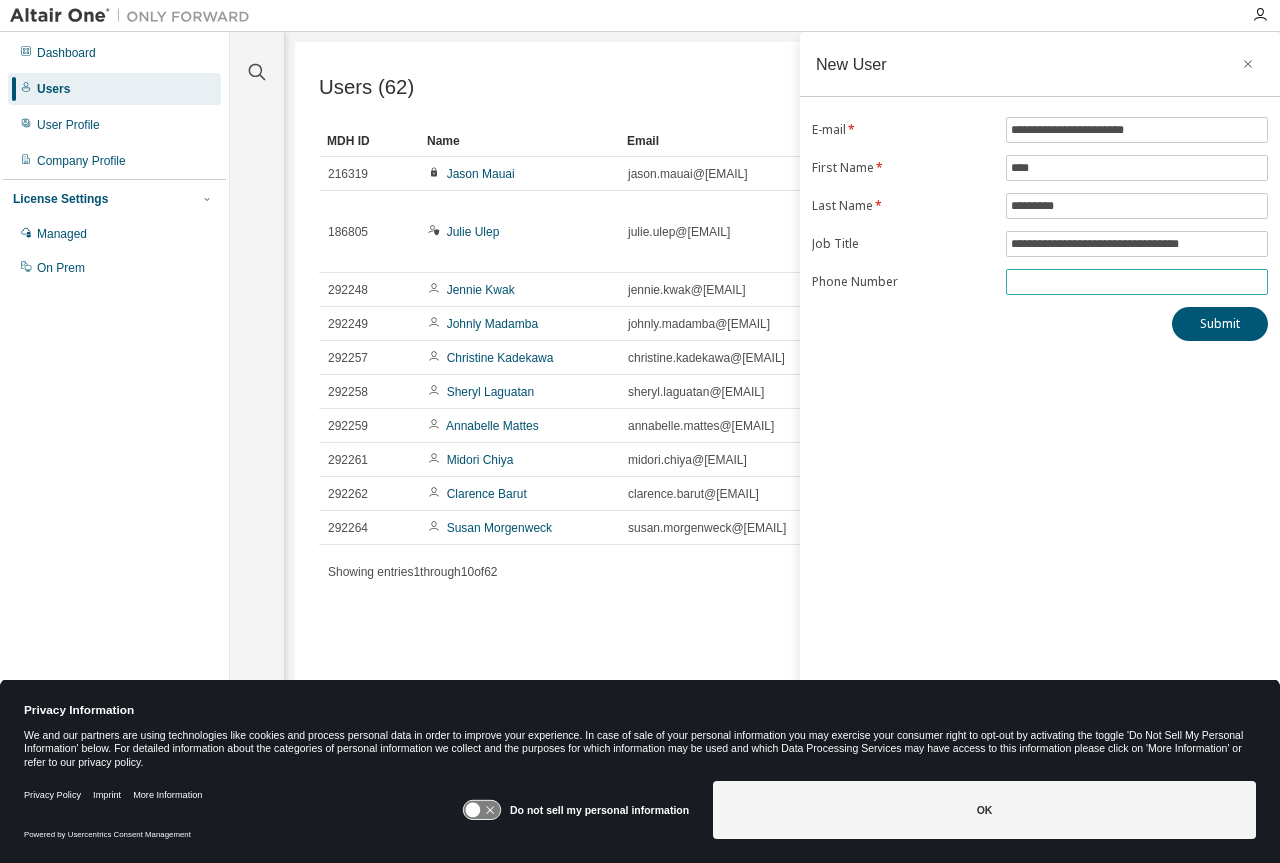 click at bounding box center (1137, 282) 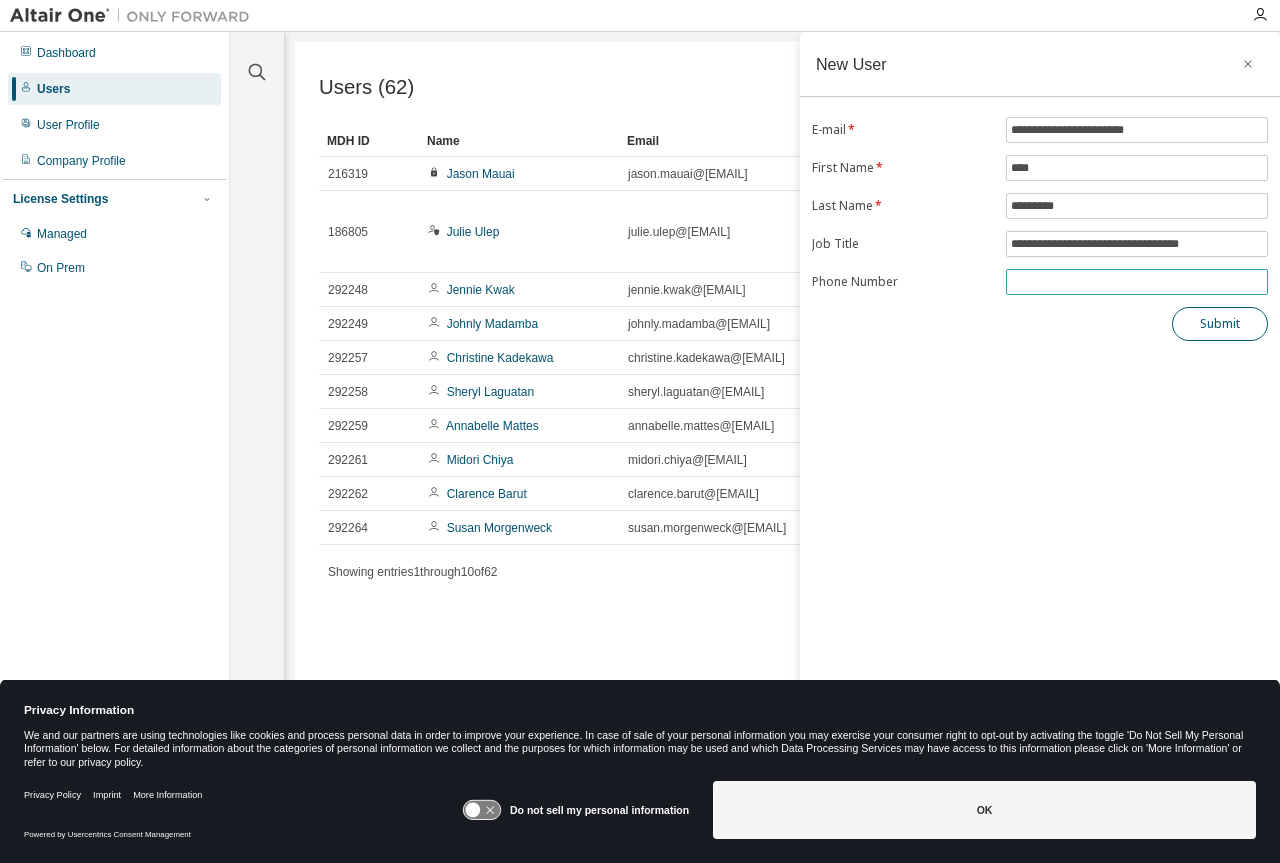 paste on "**********" 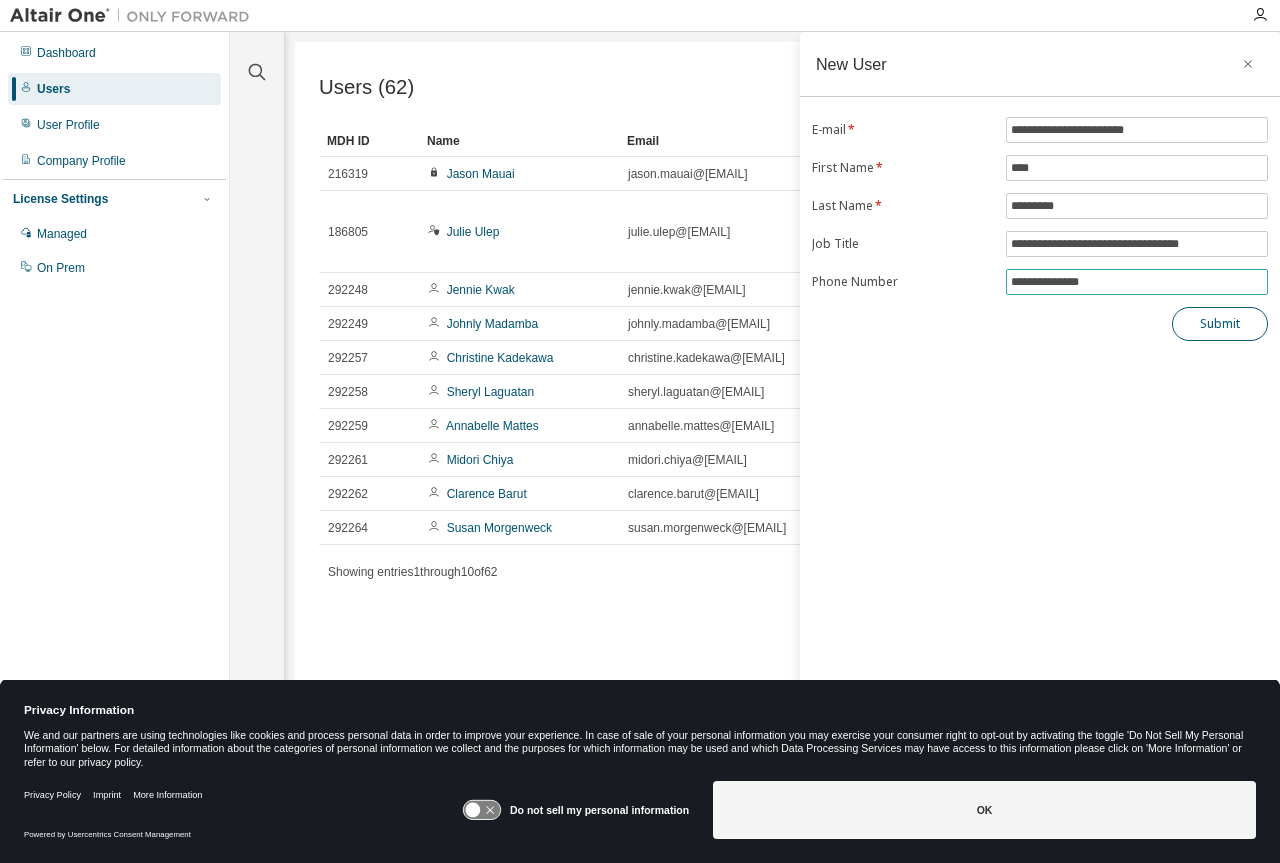type on "**********" 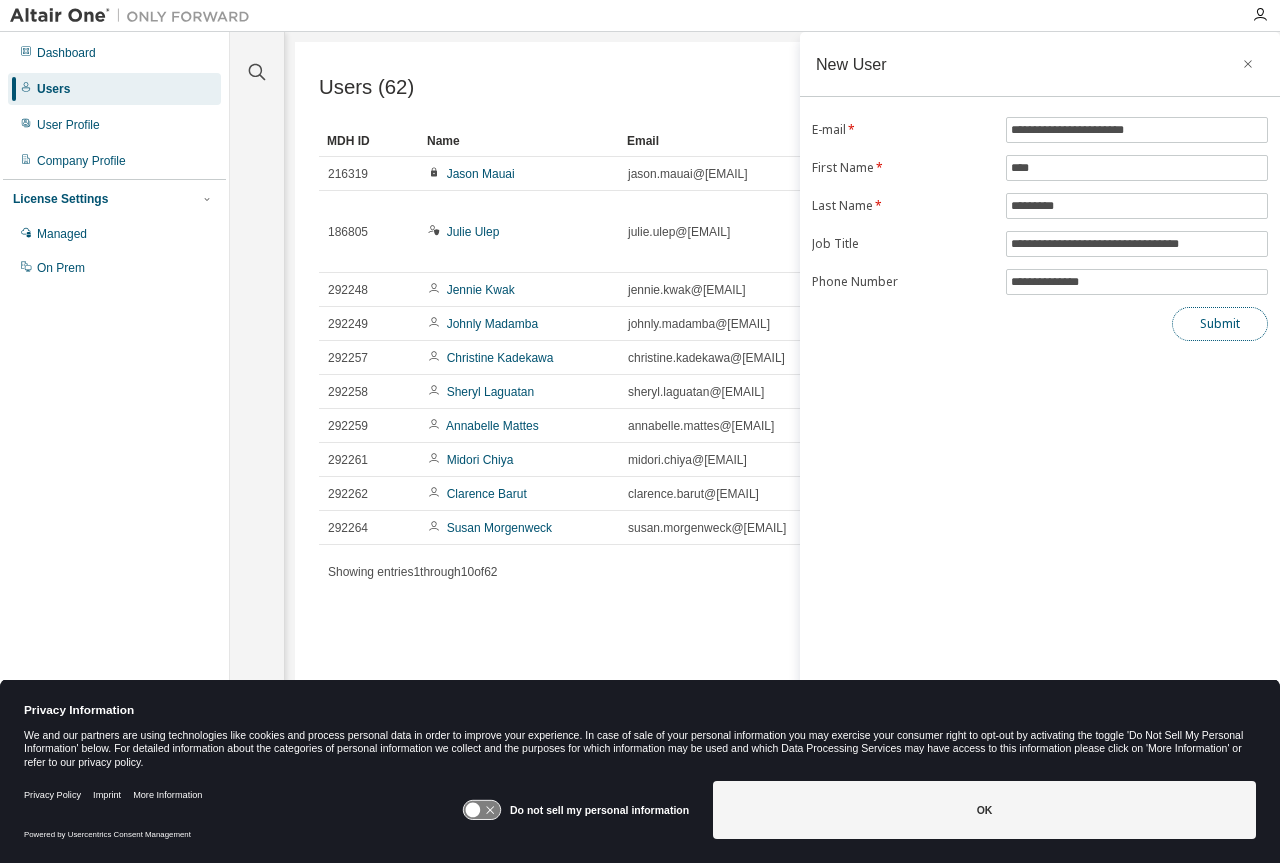 click on "Submit" at bounding box center [1220, 324] 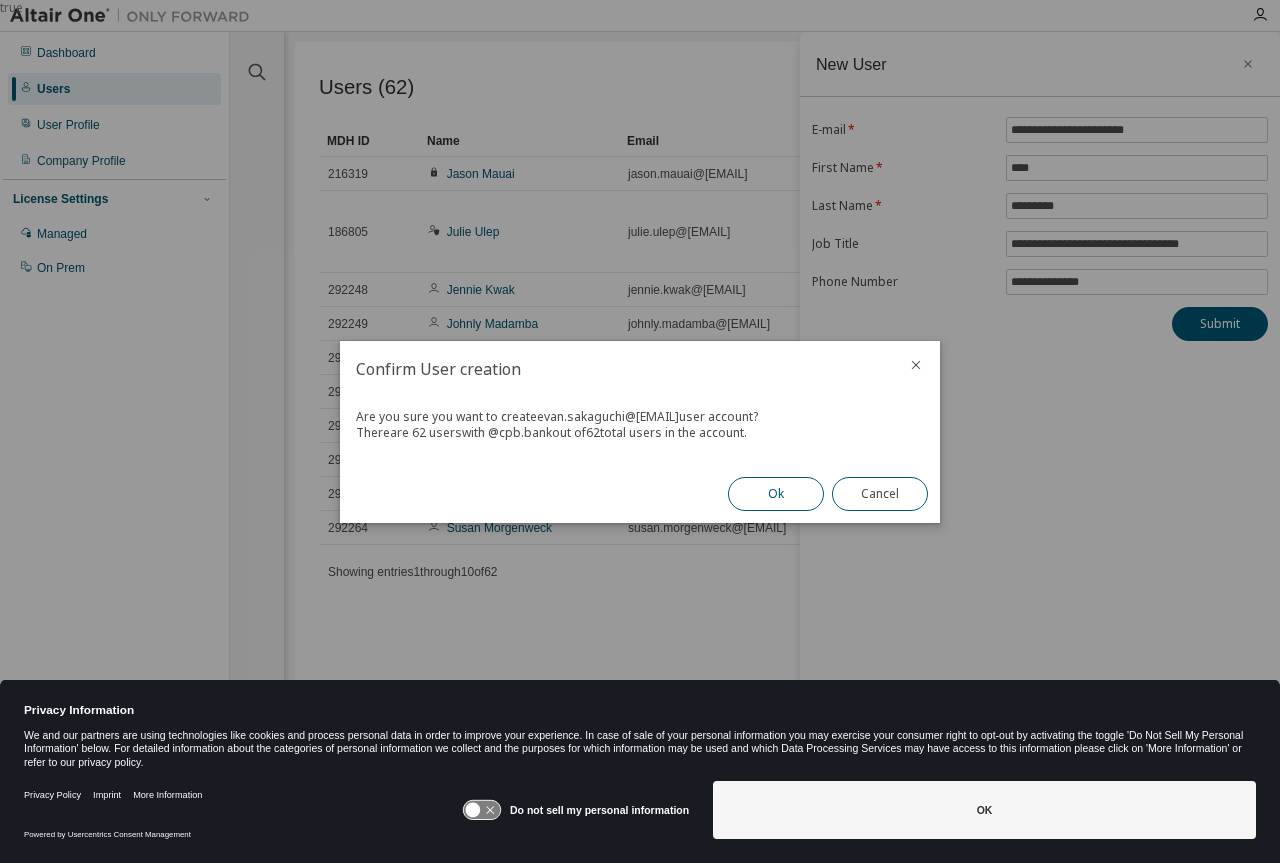 click on "Ok" at bounding box center [776, 494] 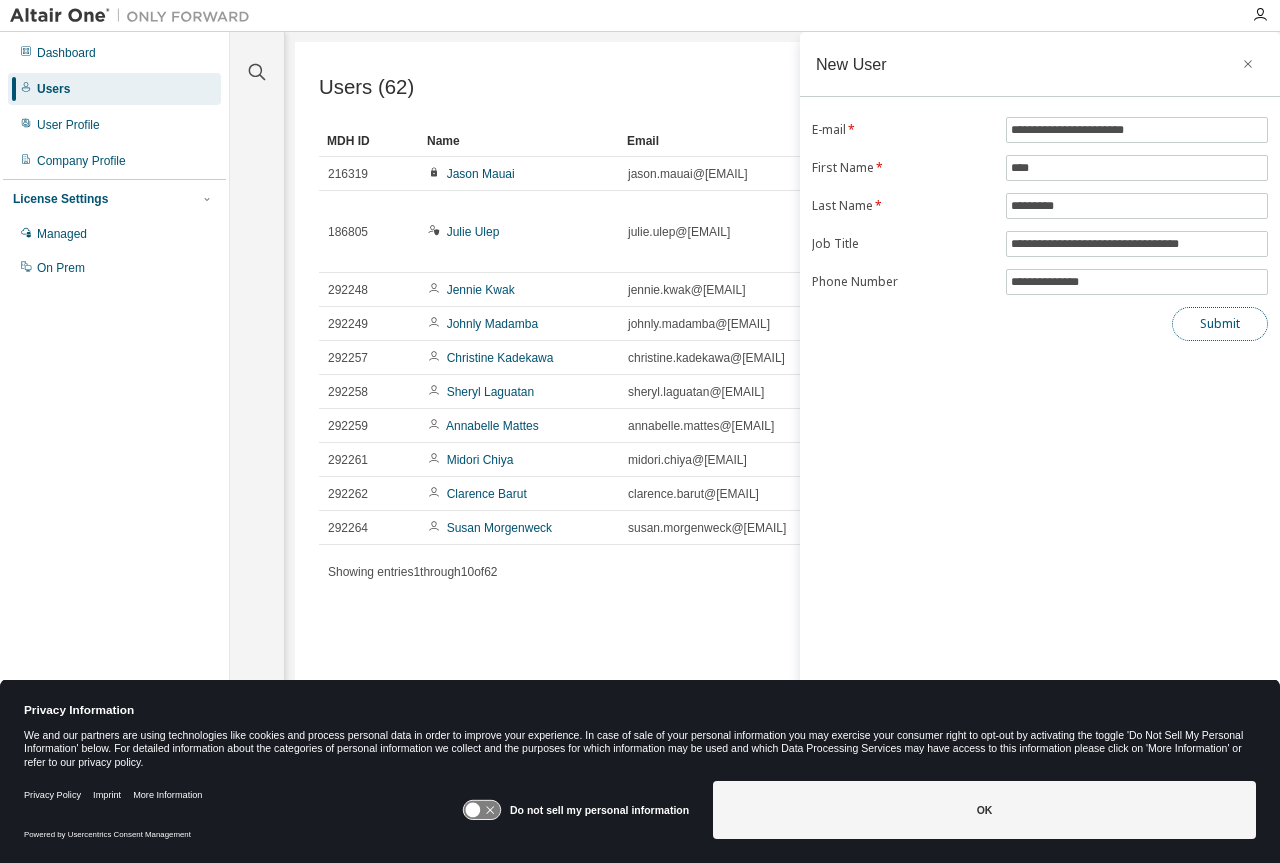 click on "Submit" at bounding box center (1220, 324) 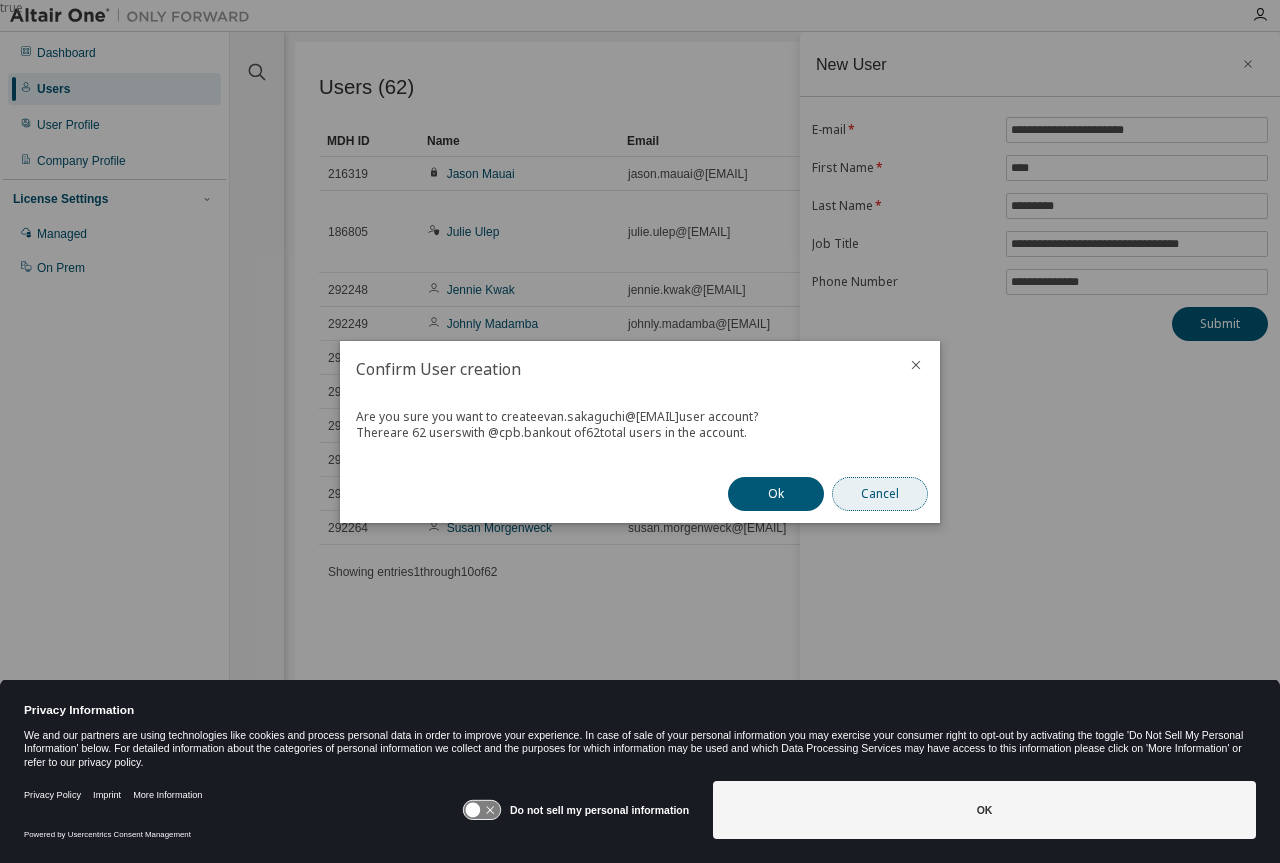 click on "Cancel" at bounding box center (880, 494) 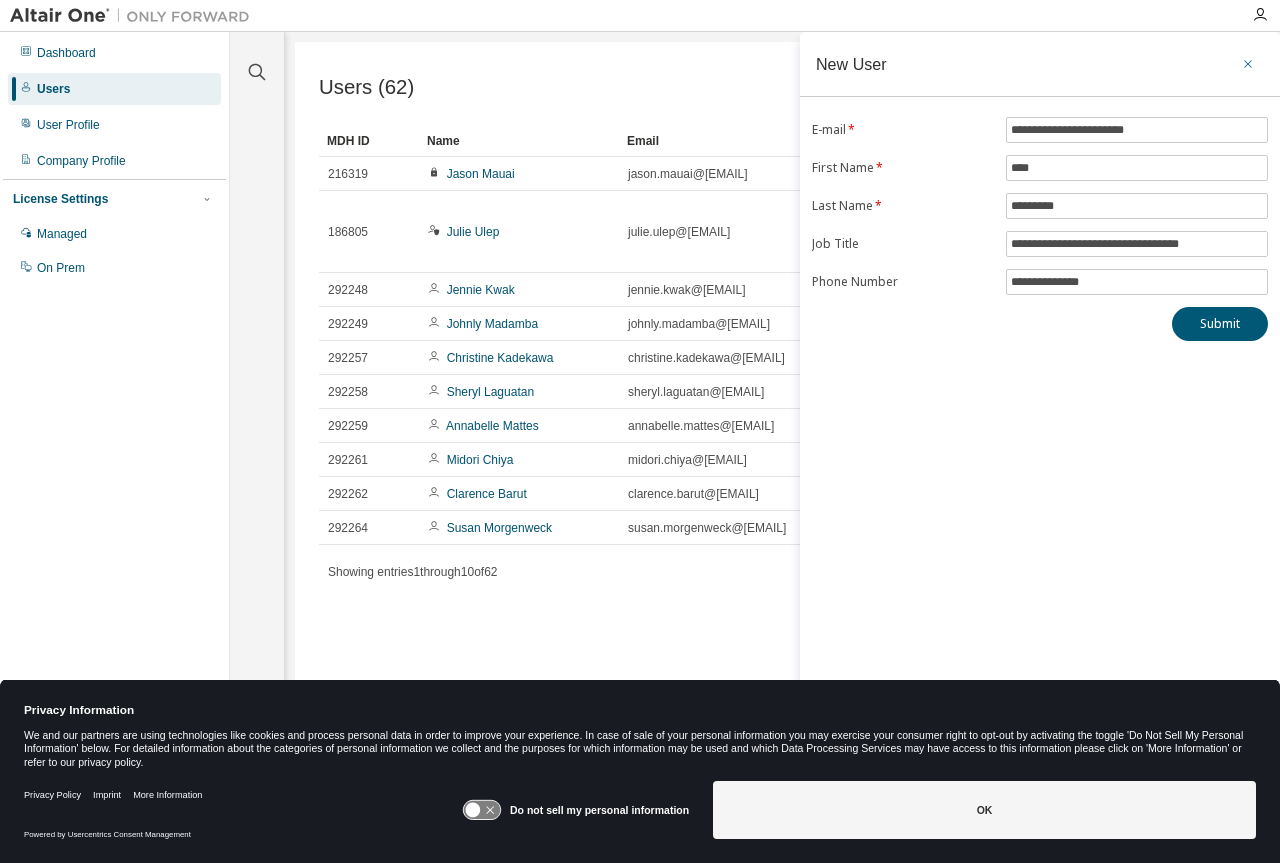click 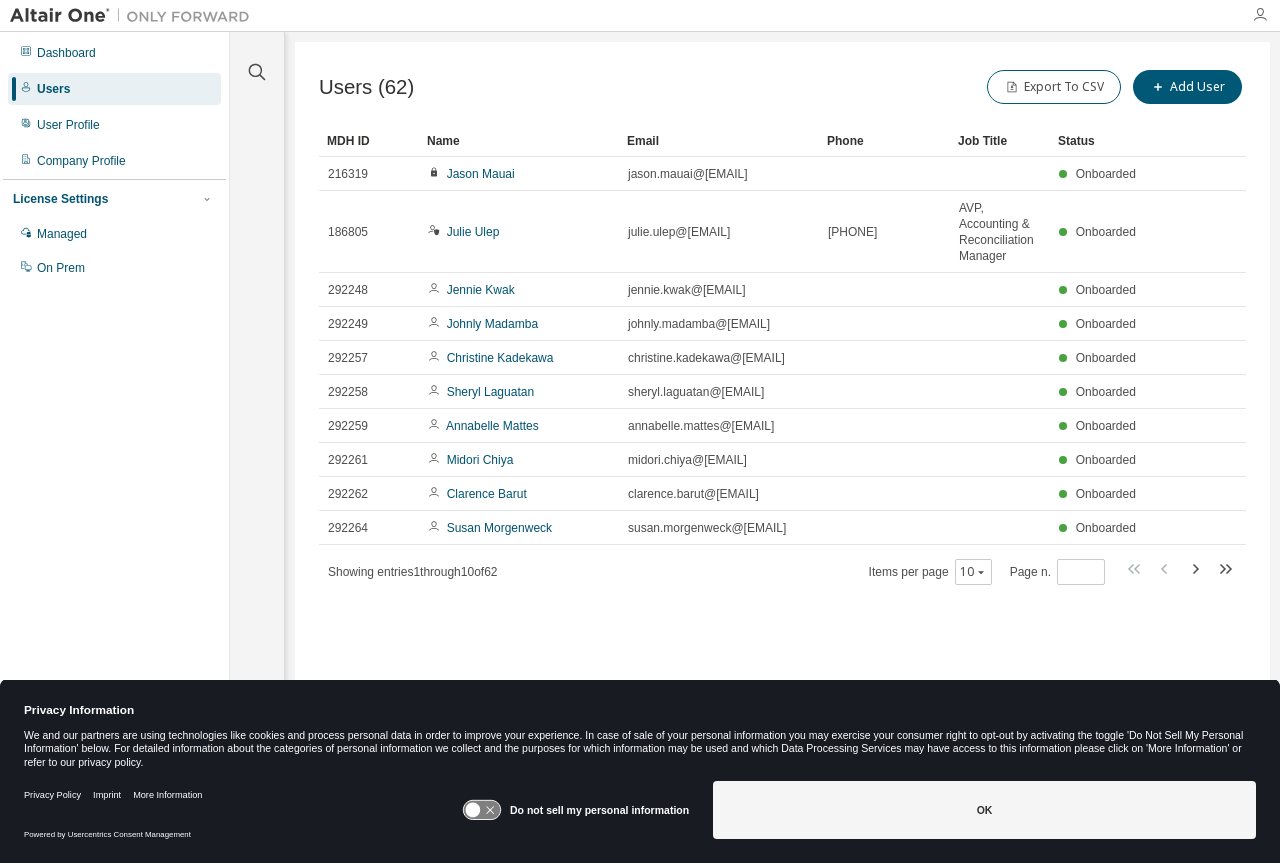 click at bounding box center (1260, 15) 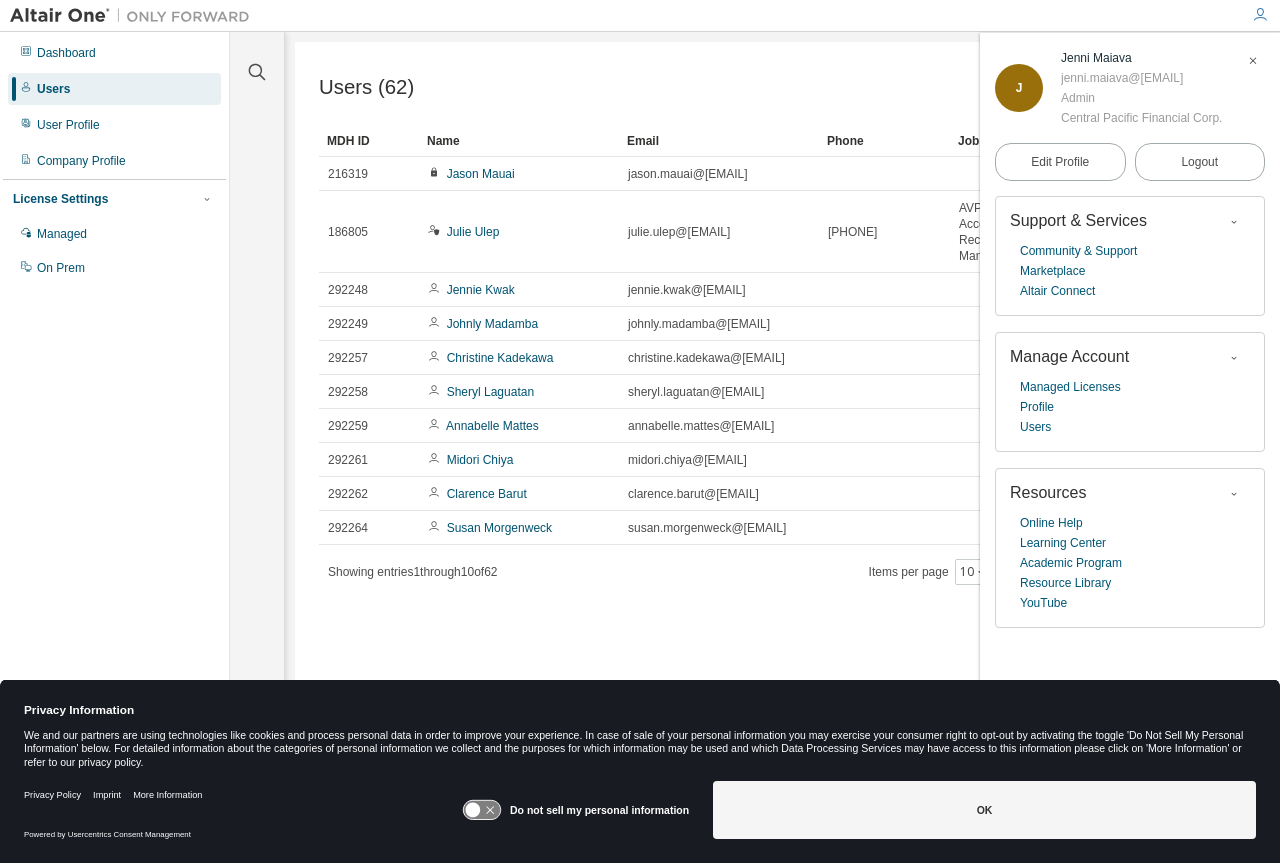 click at bounding box center (1253, 61) 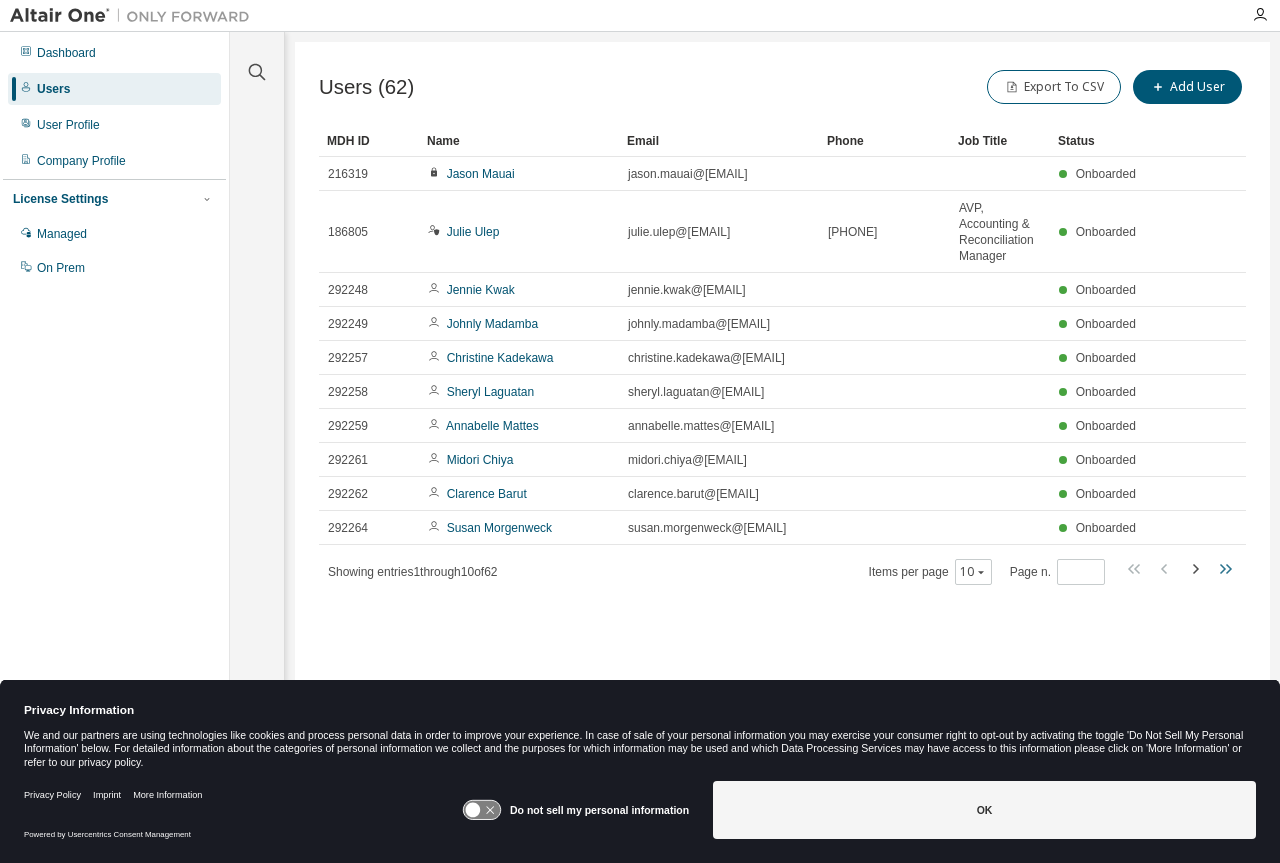 click 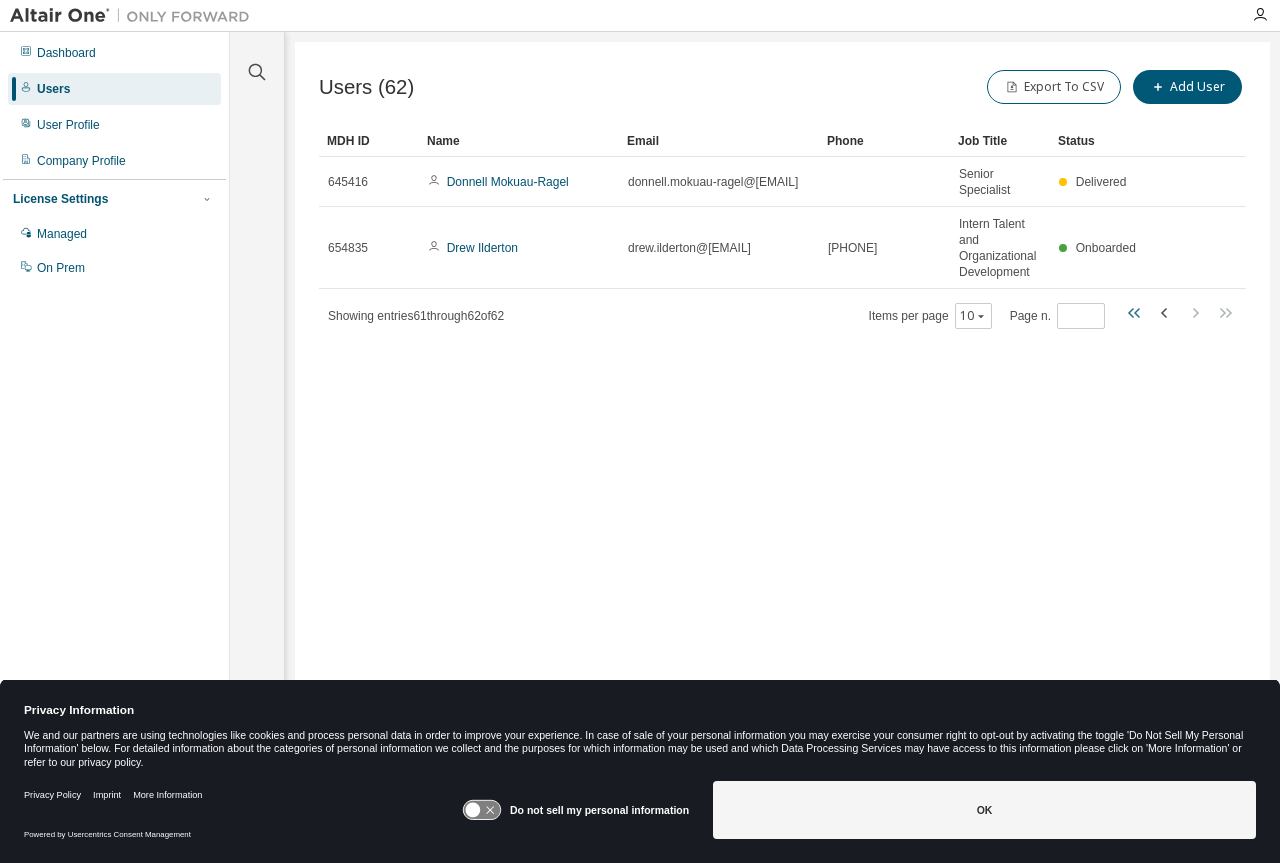 click 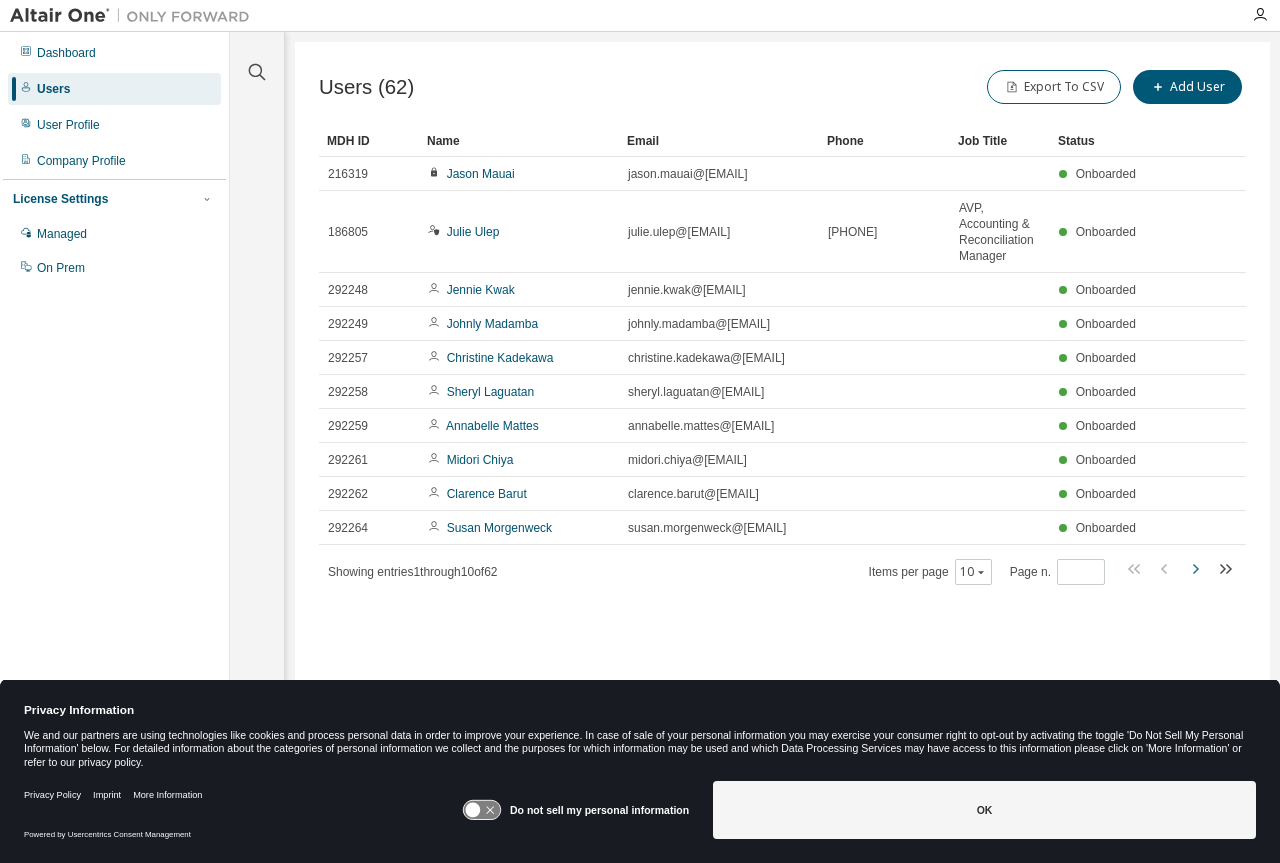 click 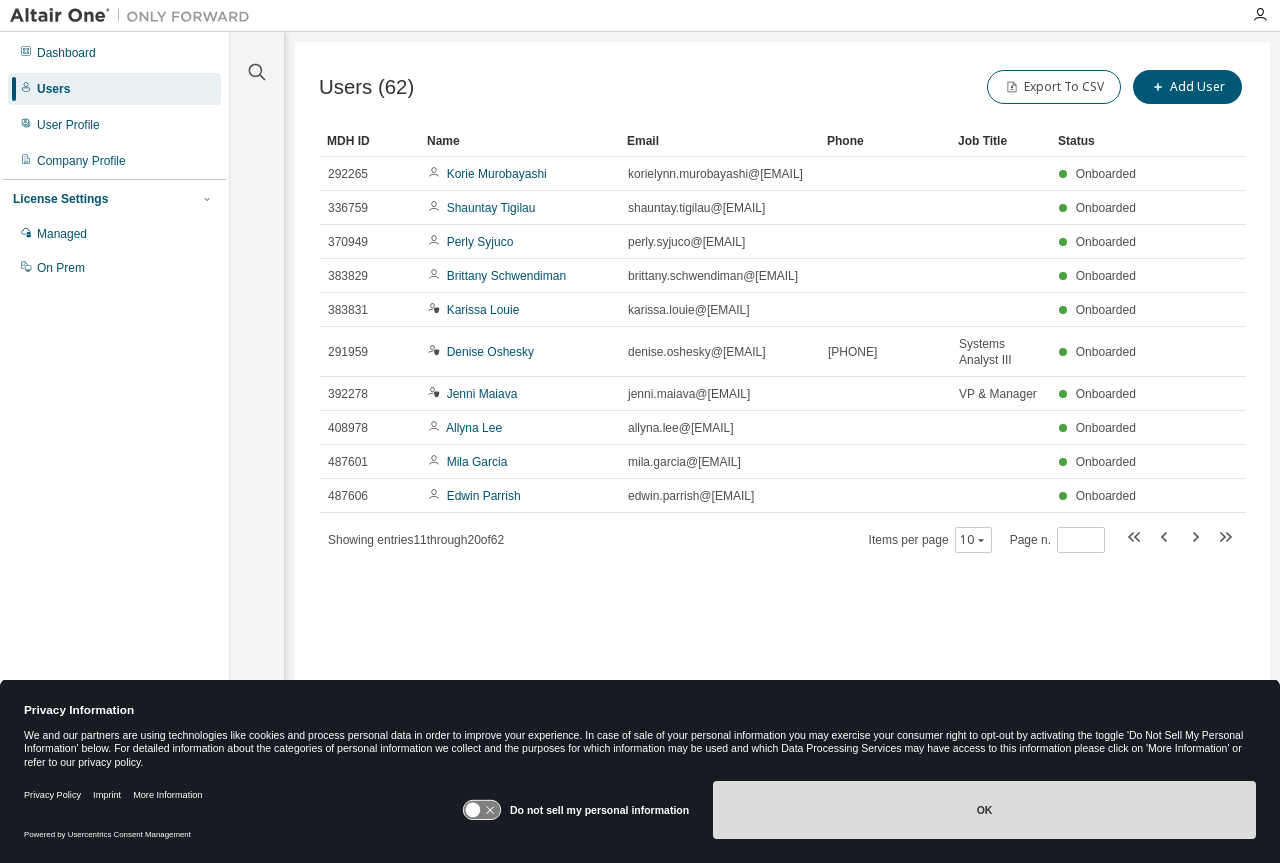 click on "OK" at bounding box center (984, 810) 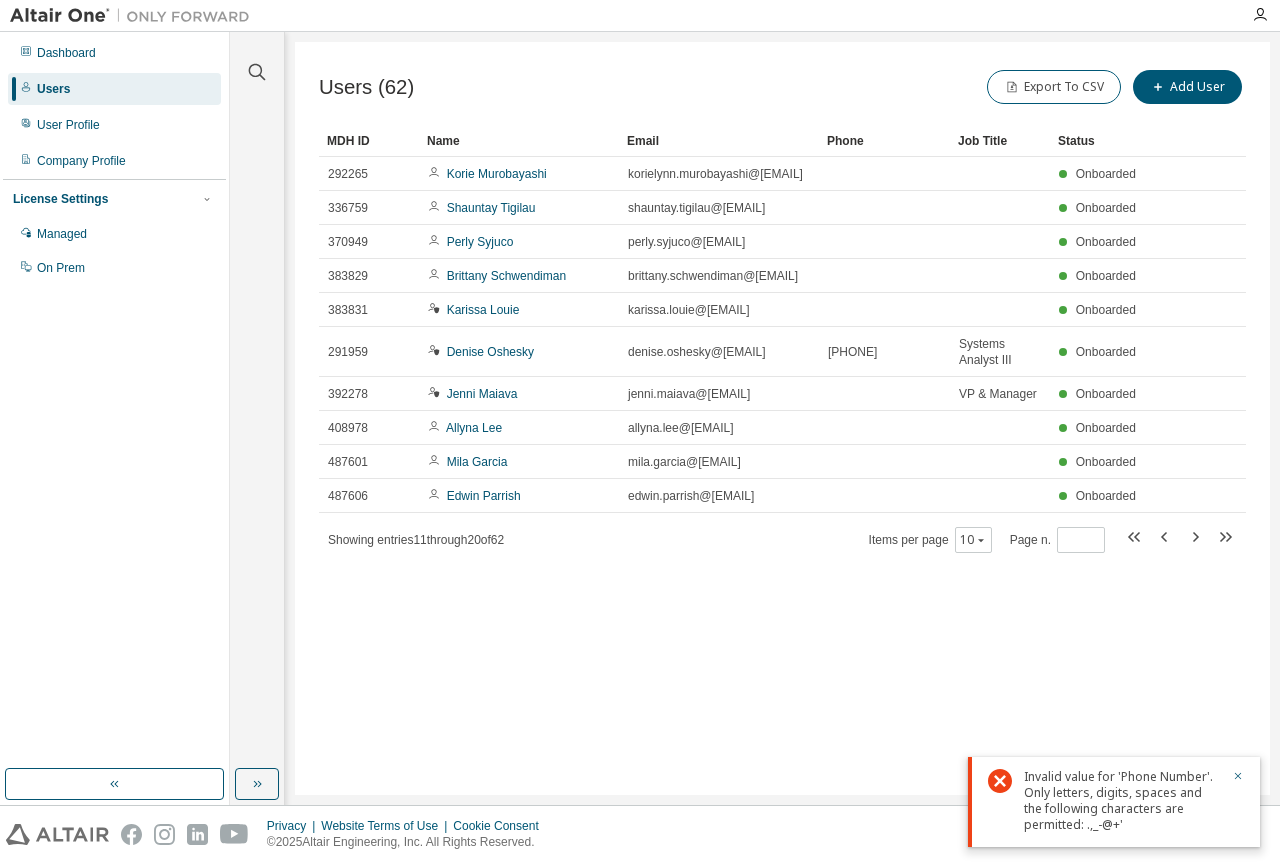 drag, startPoint x: 186, startPoint y: 12, endPoint x: 161, endPoint y: 15, distance: 25.179358 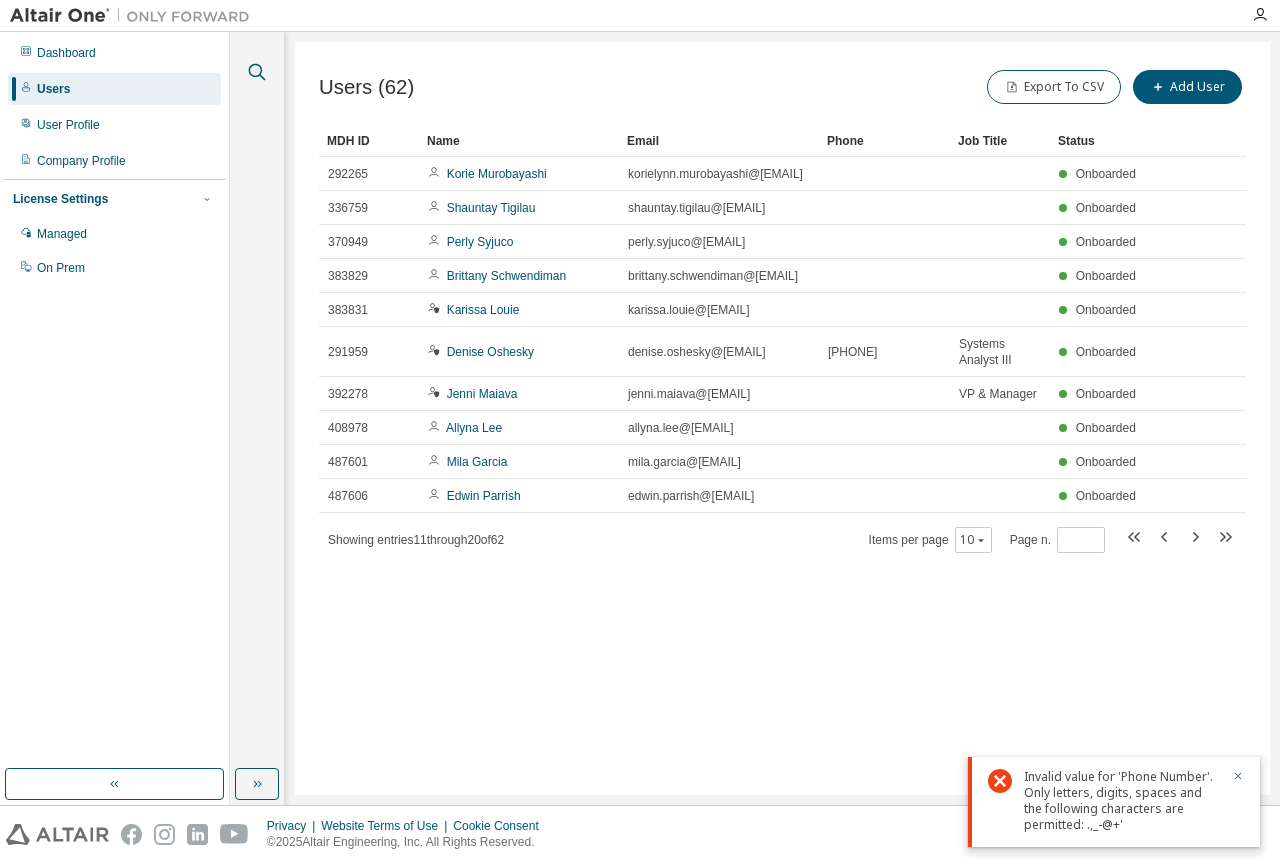 click 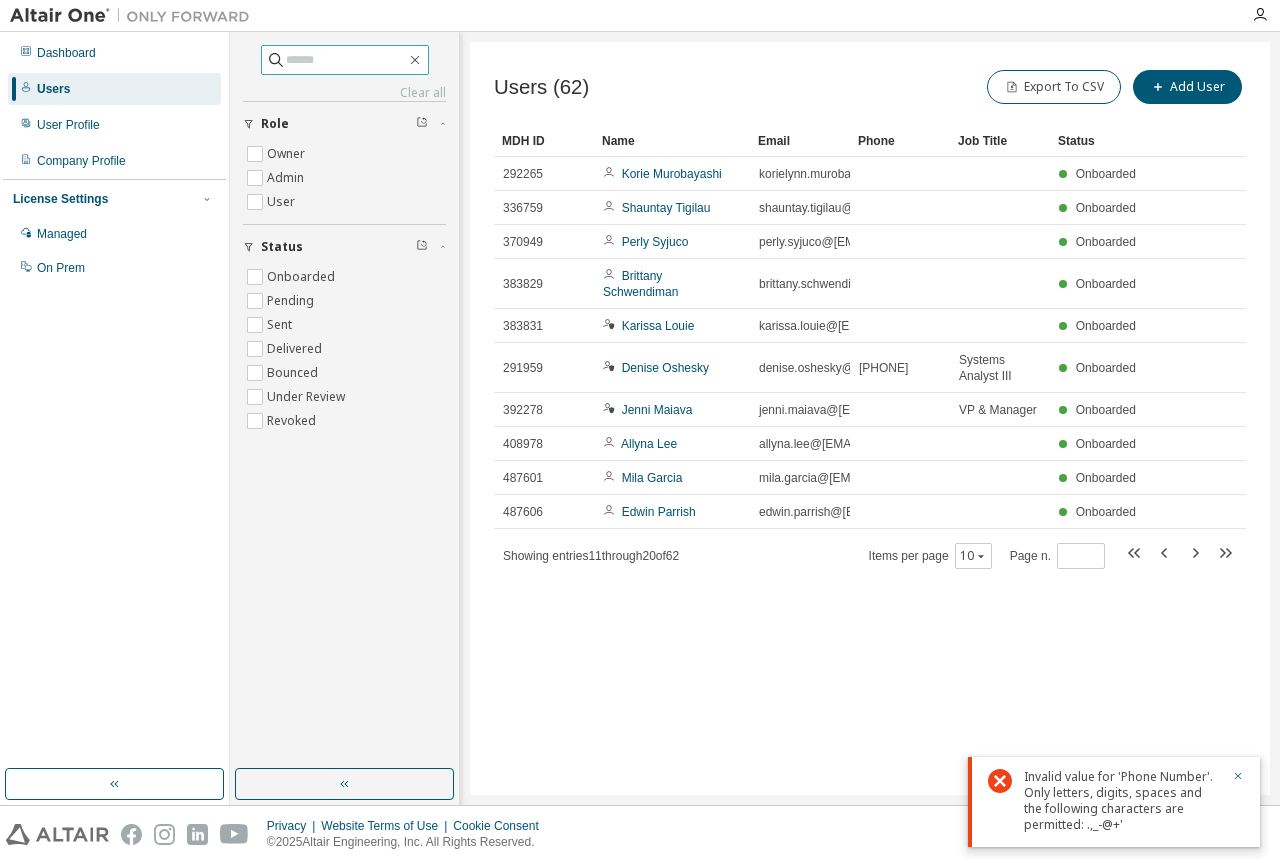 click at bounding box center [346, 60] 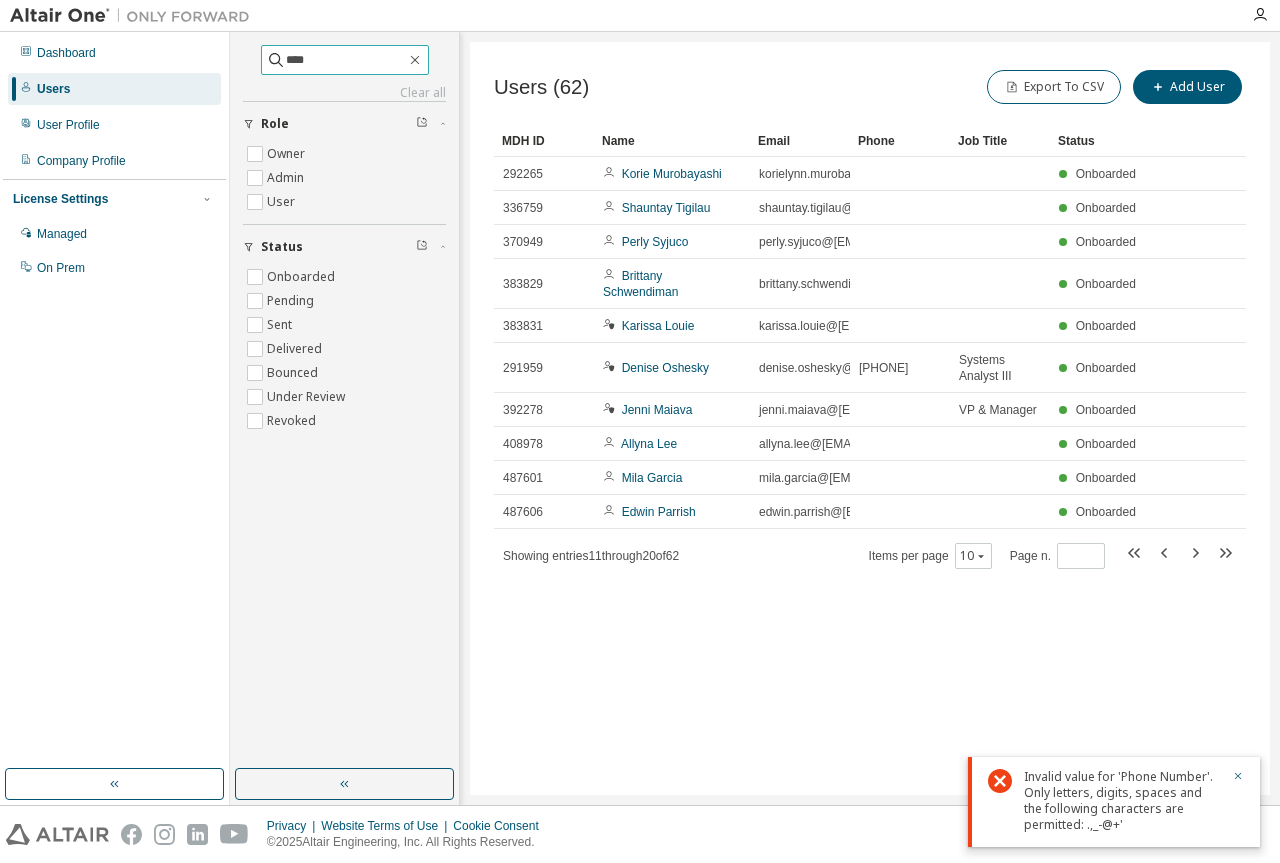type on "****" 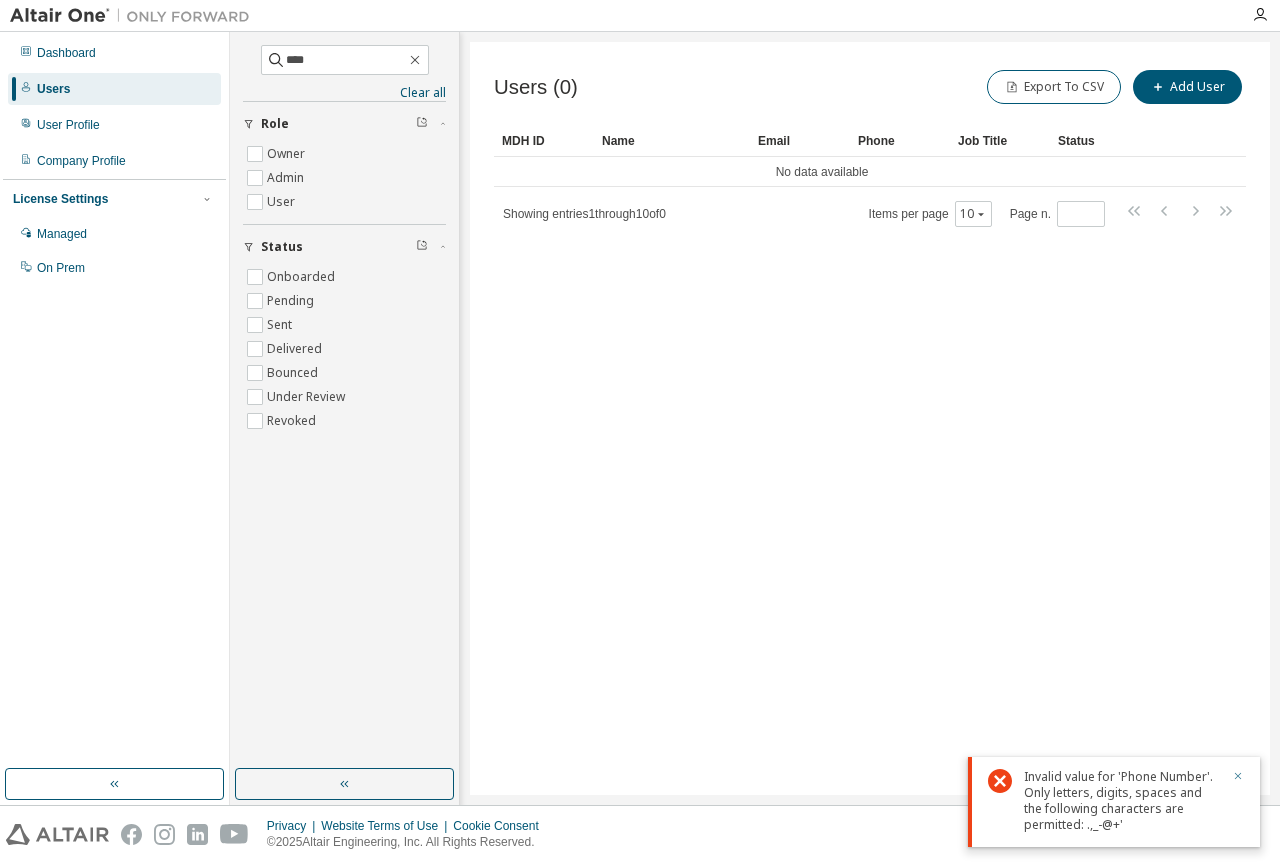 click 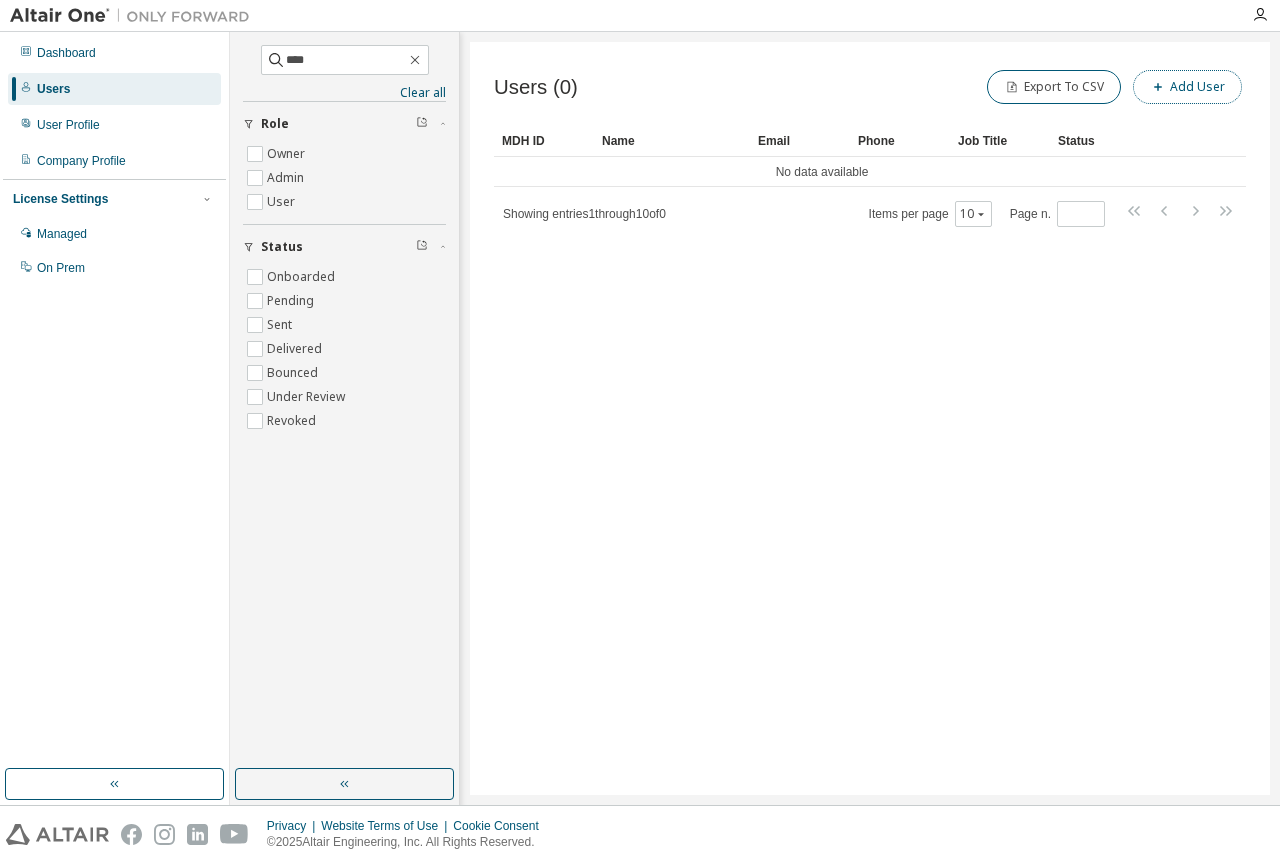 click on "Add User" at bounding box center (1187, 87) 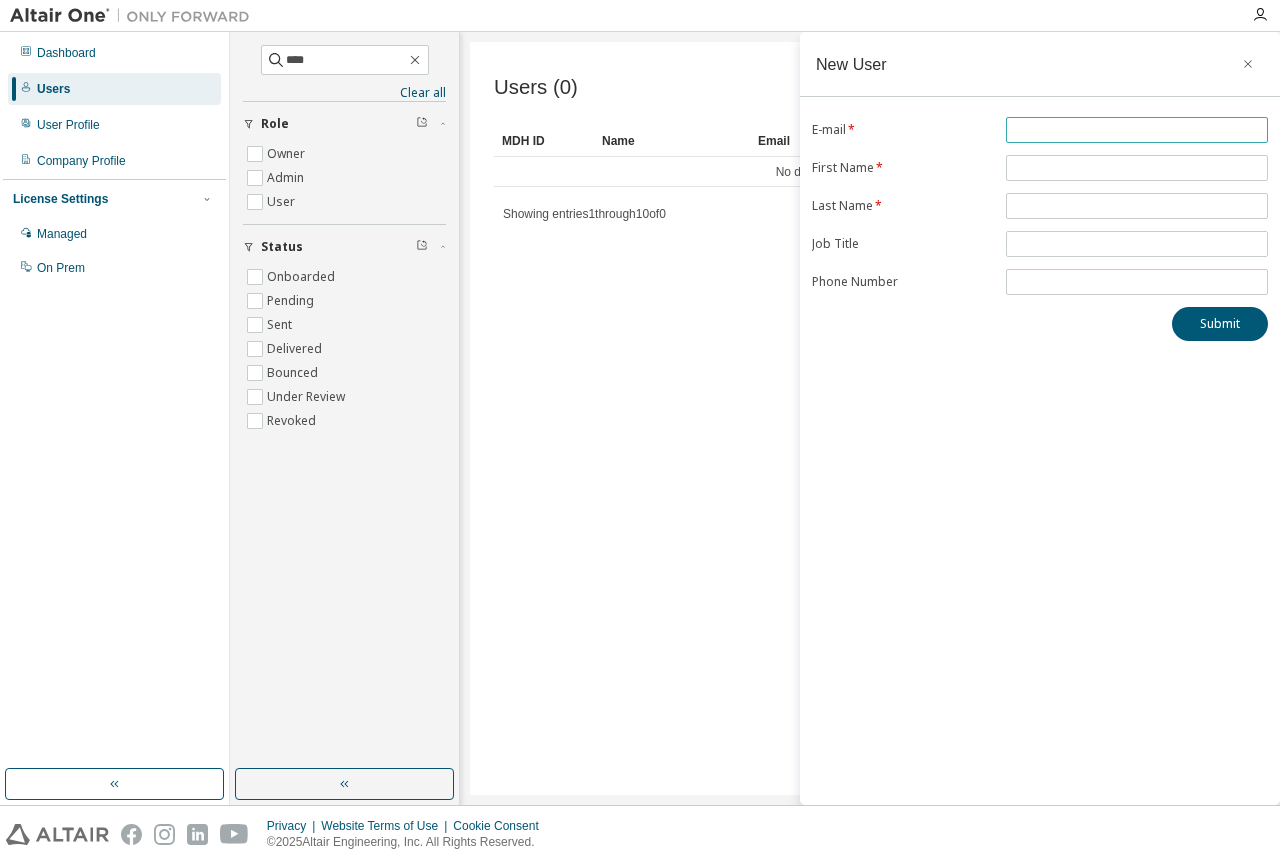 click at bounding box center (1137, 130) 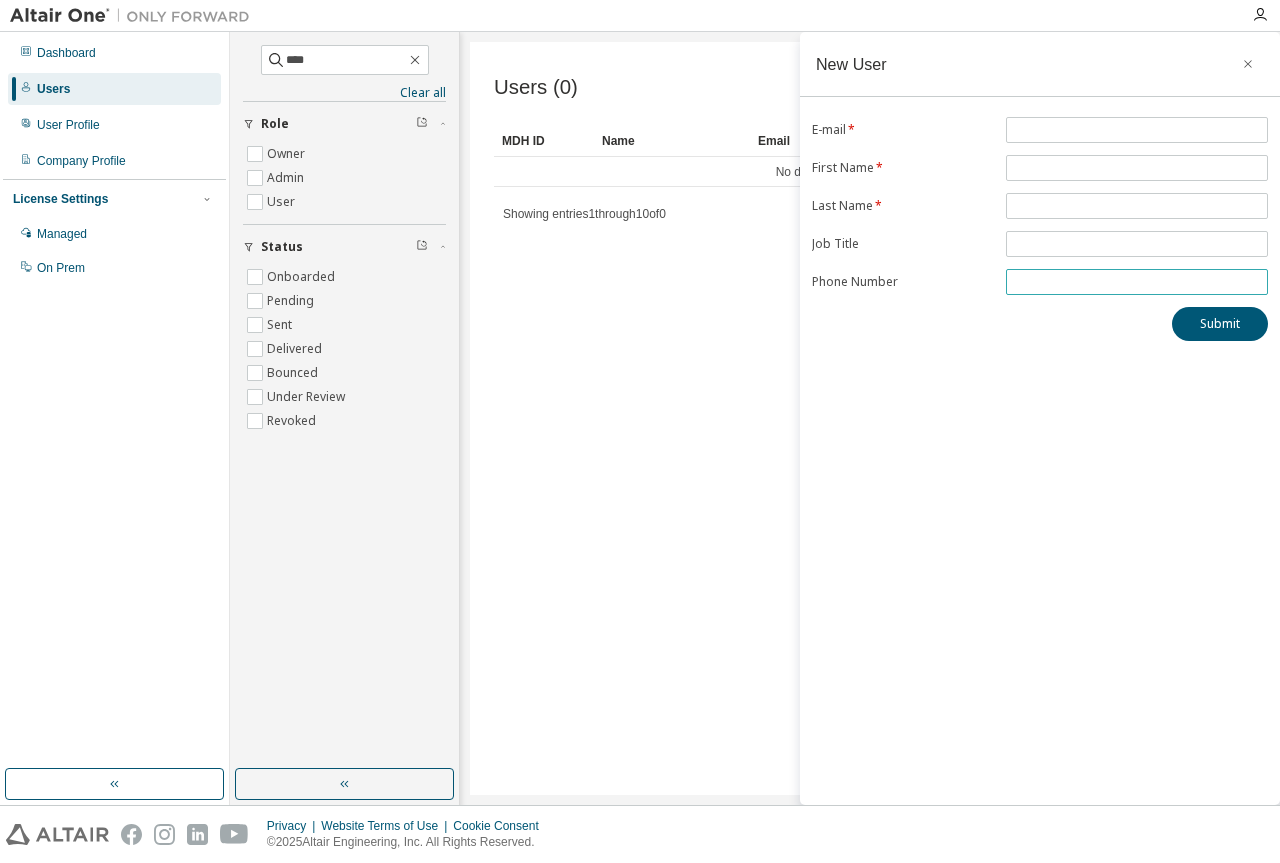 click on "E-mail * First Name * Last Name * Job Title Phone Number" at bounding box center (1040, 206) 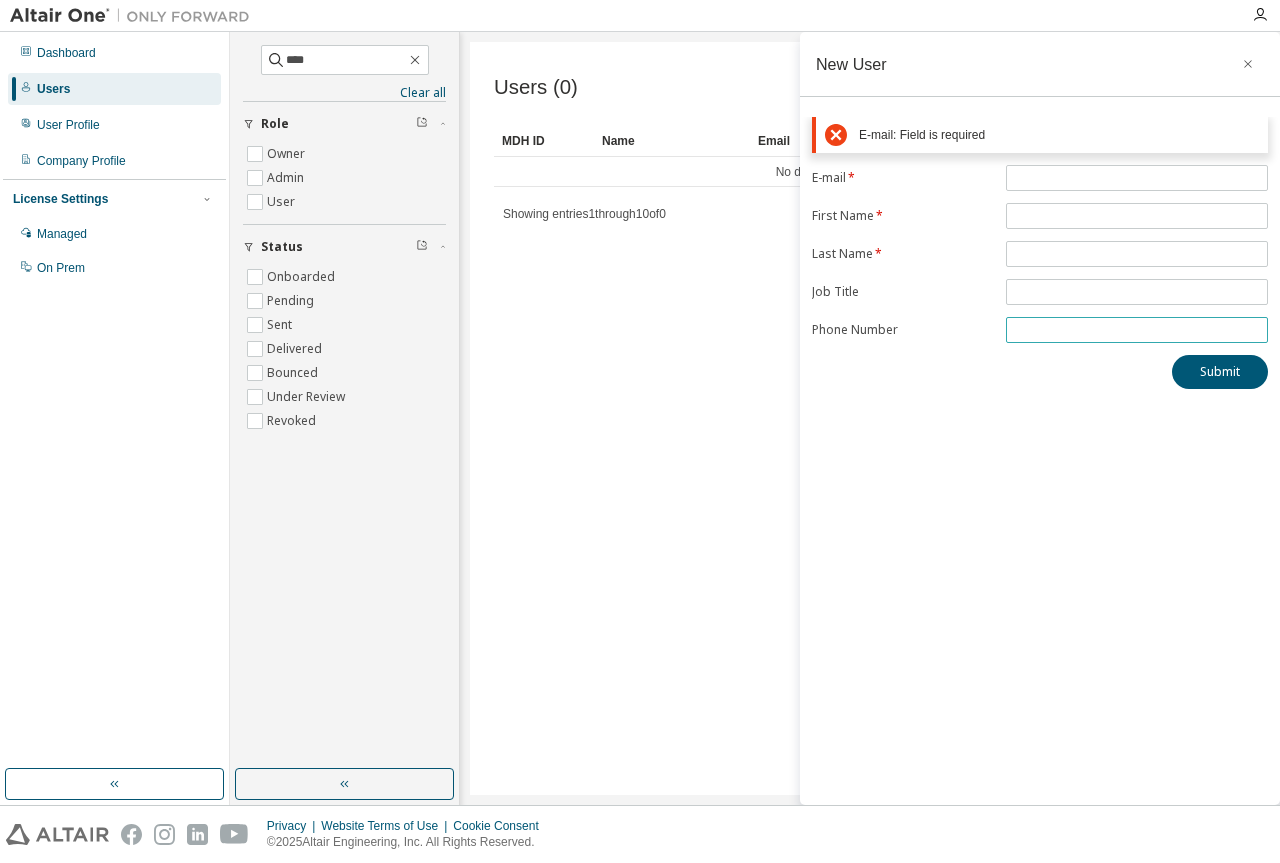 paste on "**********" 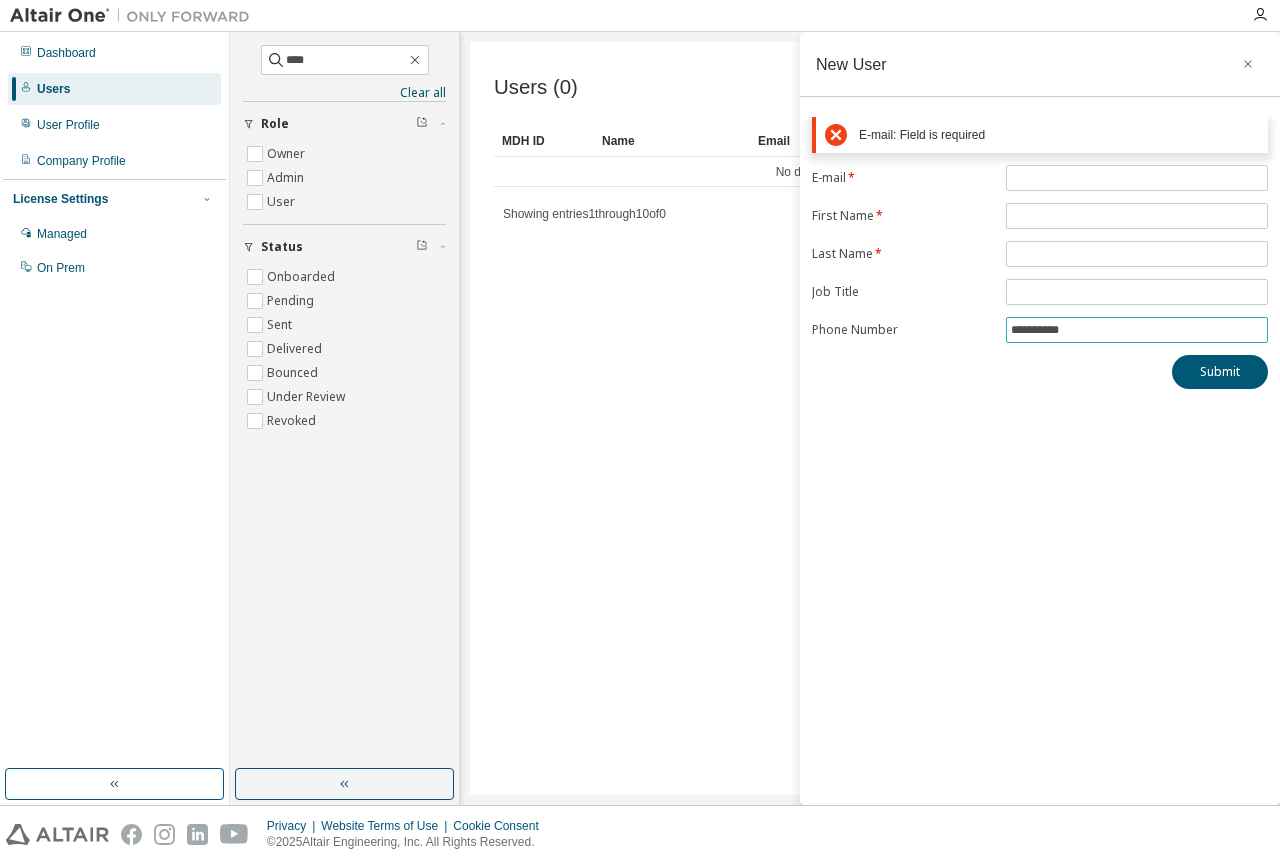 type on "**********" 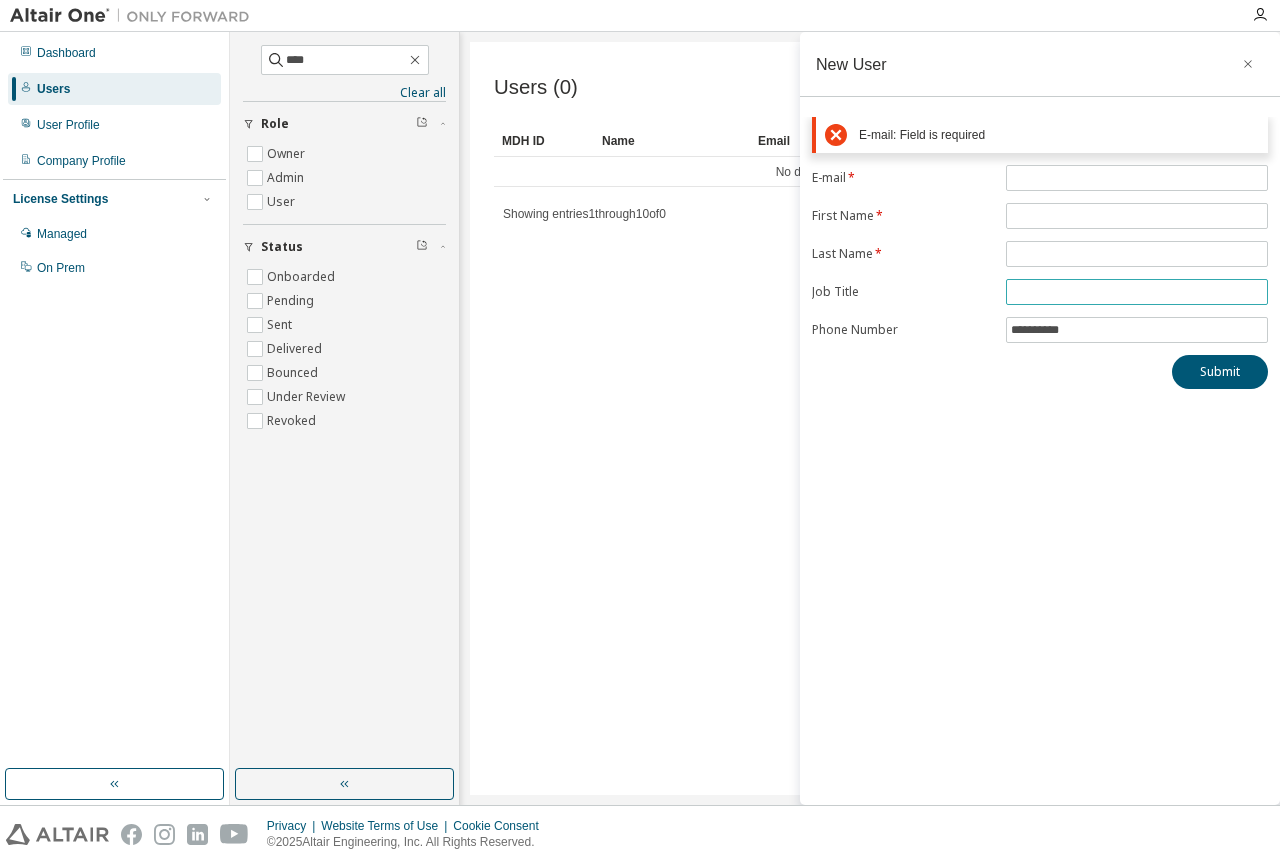 click at bounding box center [1137, 292] 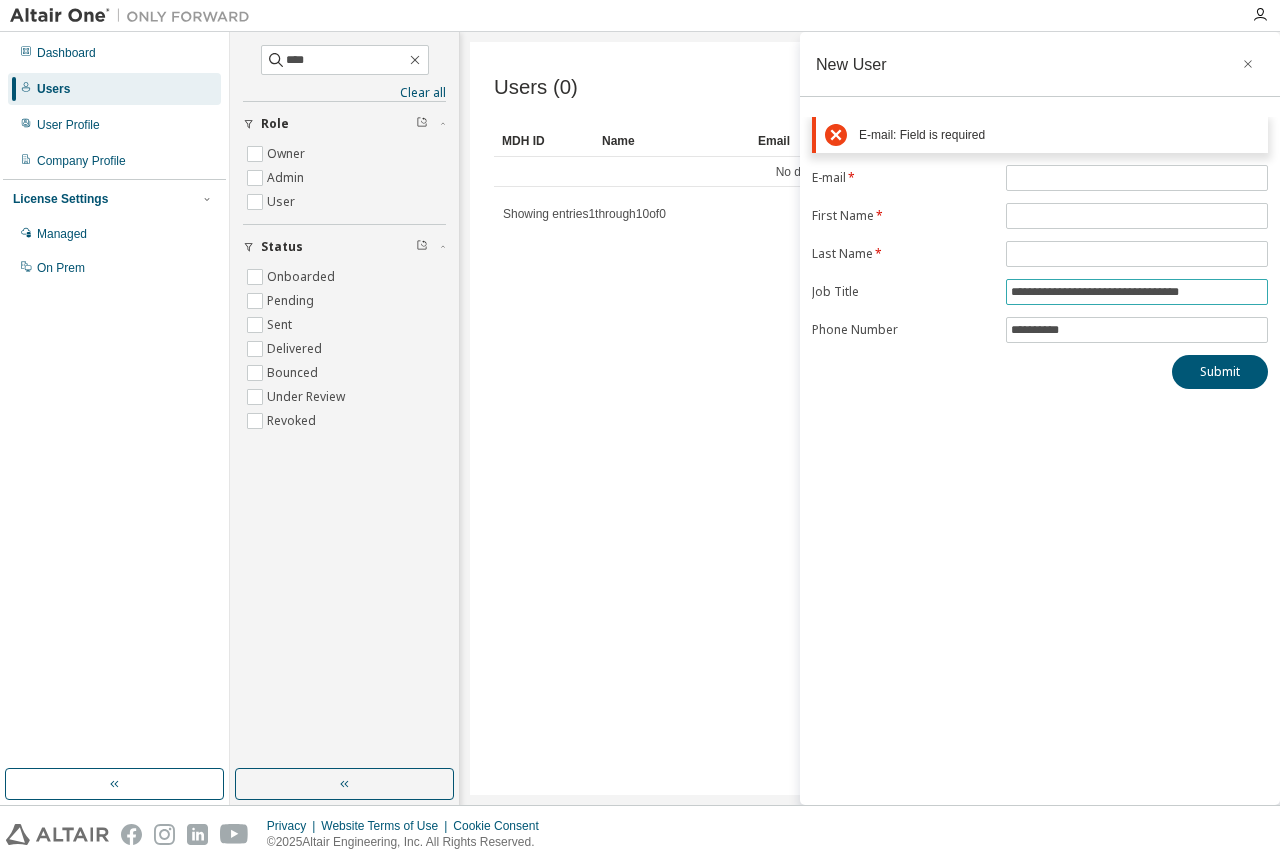 type on "**********" 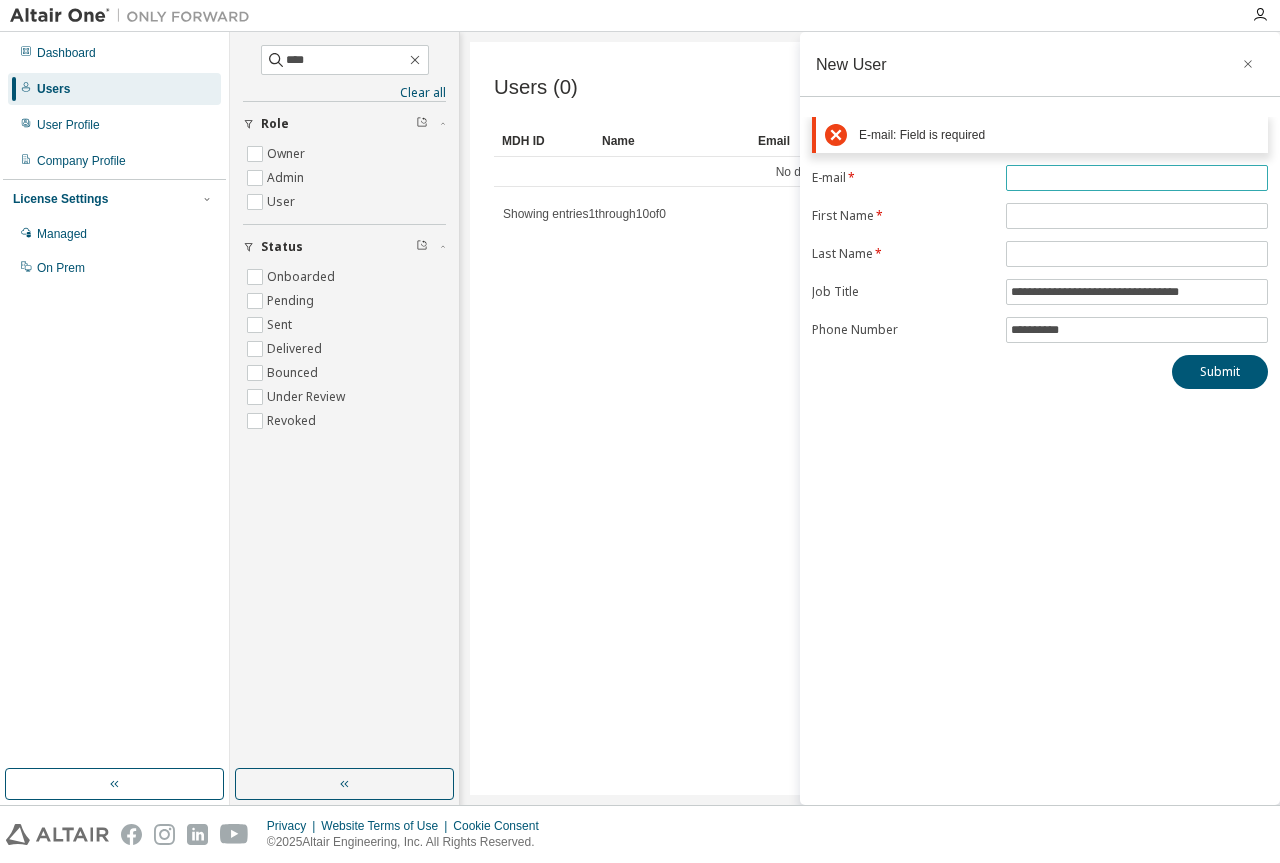 click at bounding box center (1137, 178) 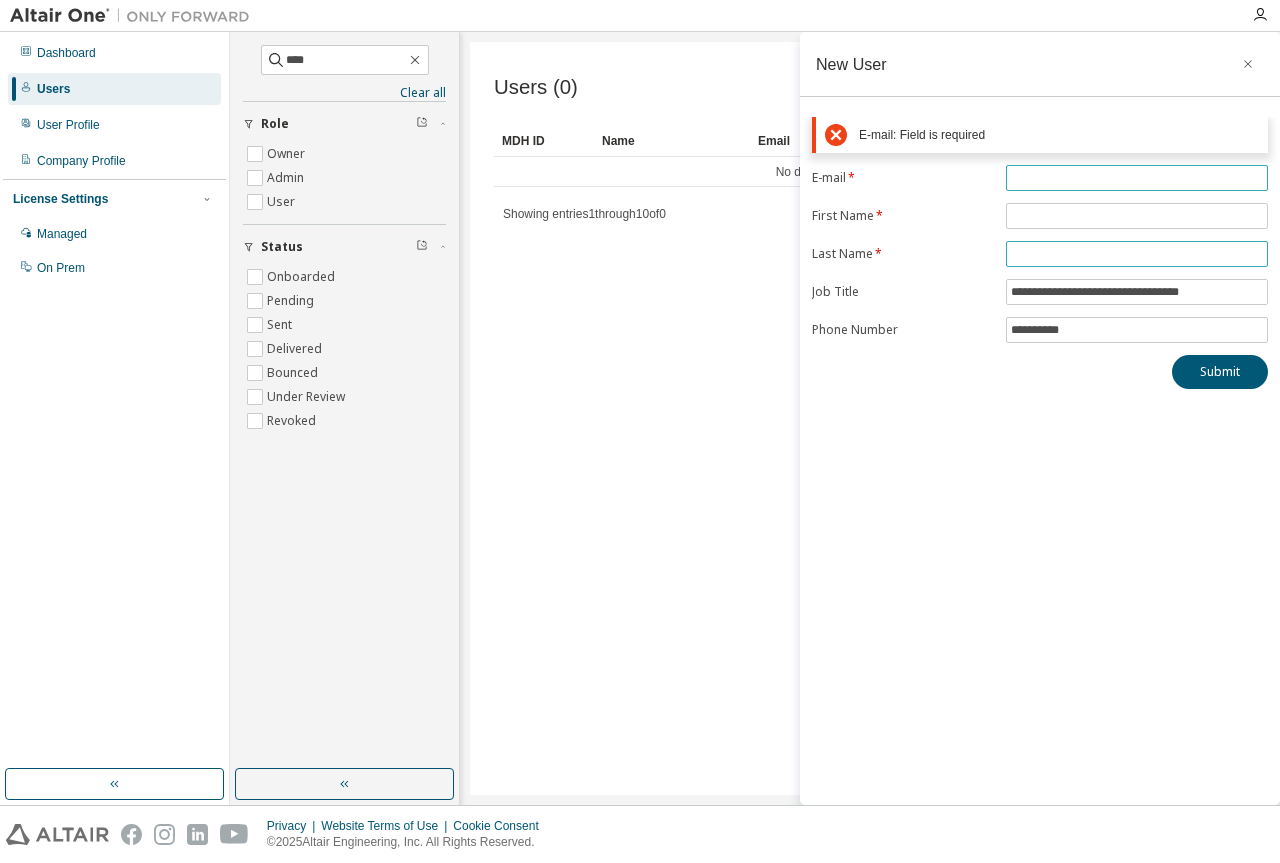 paste on "**********" 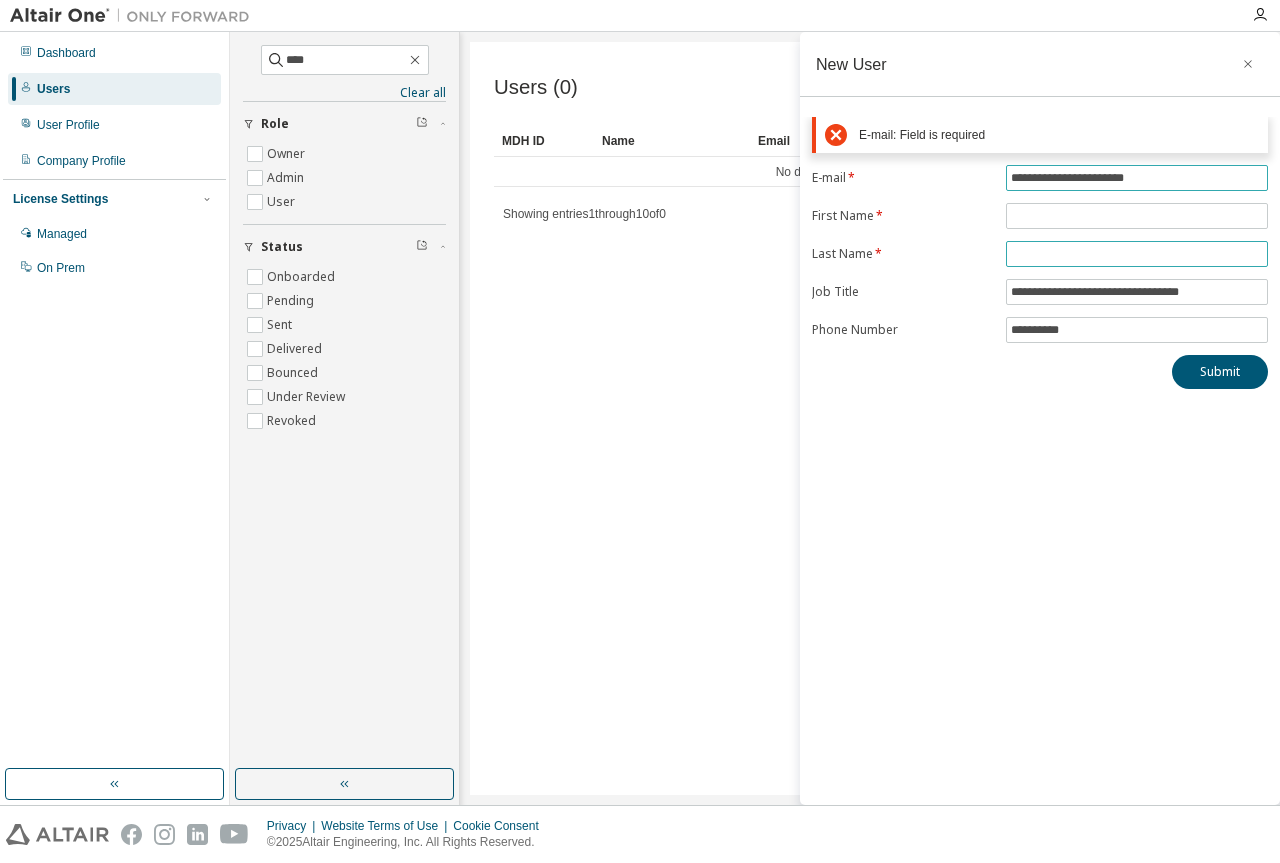 type on "**********" 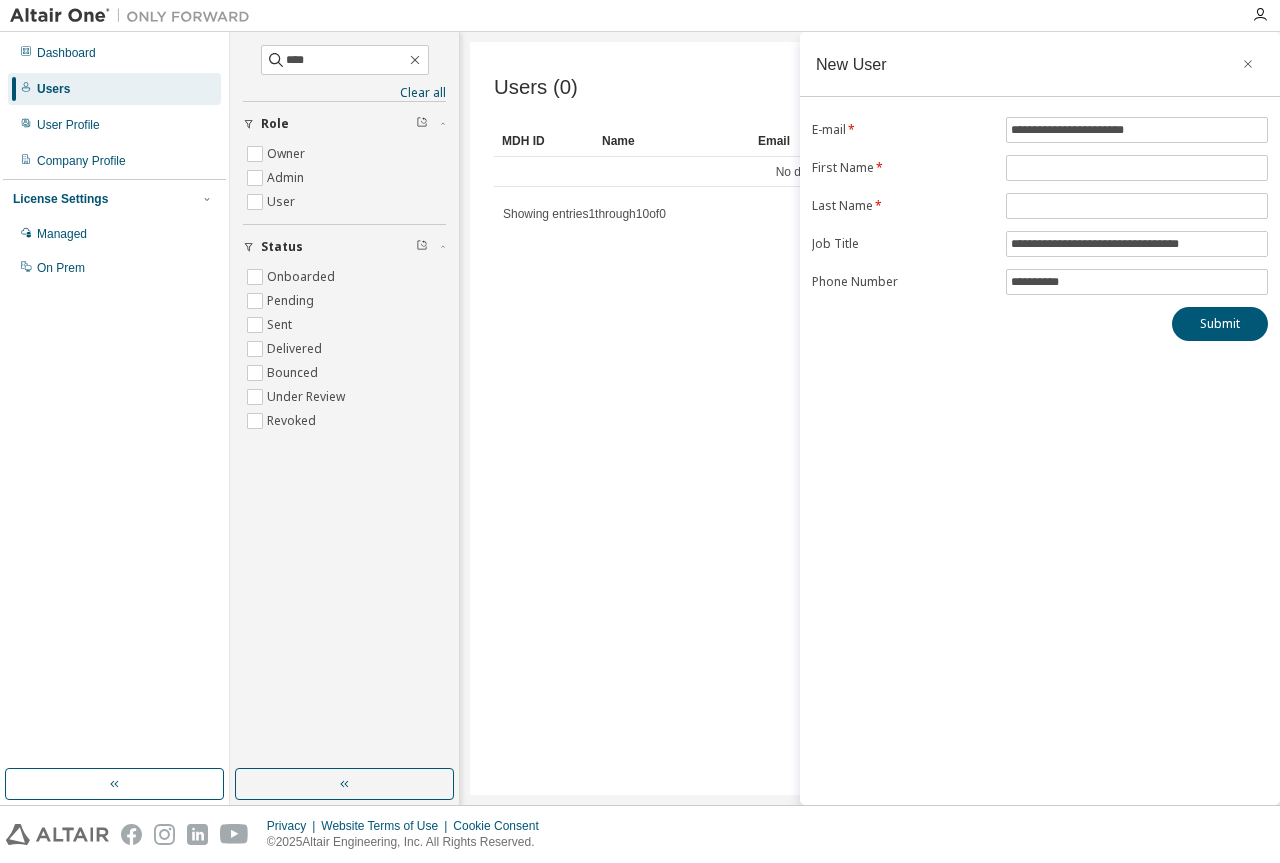 click on "**********" at bounding box center (1040, 206) 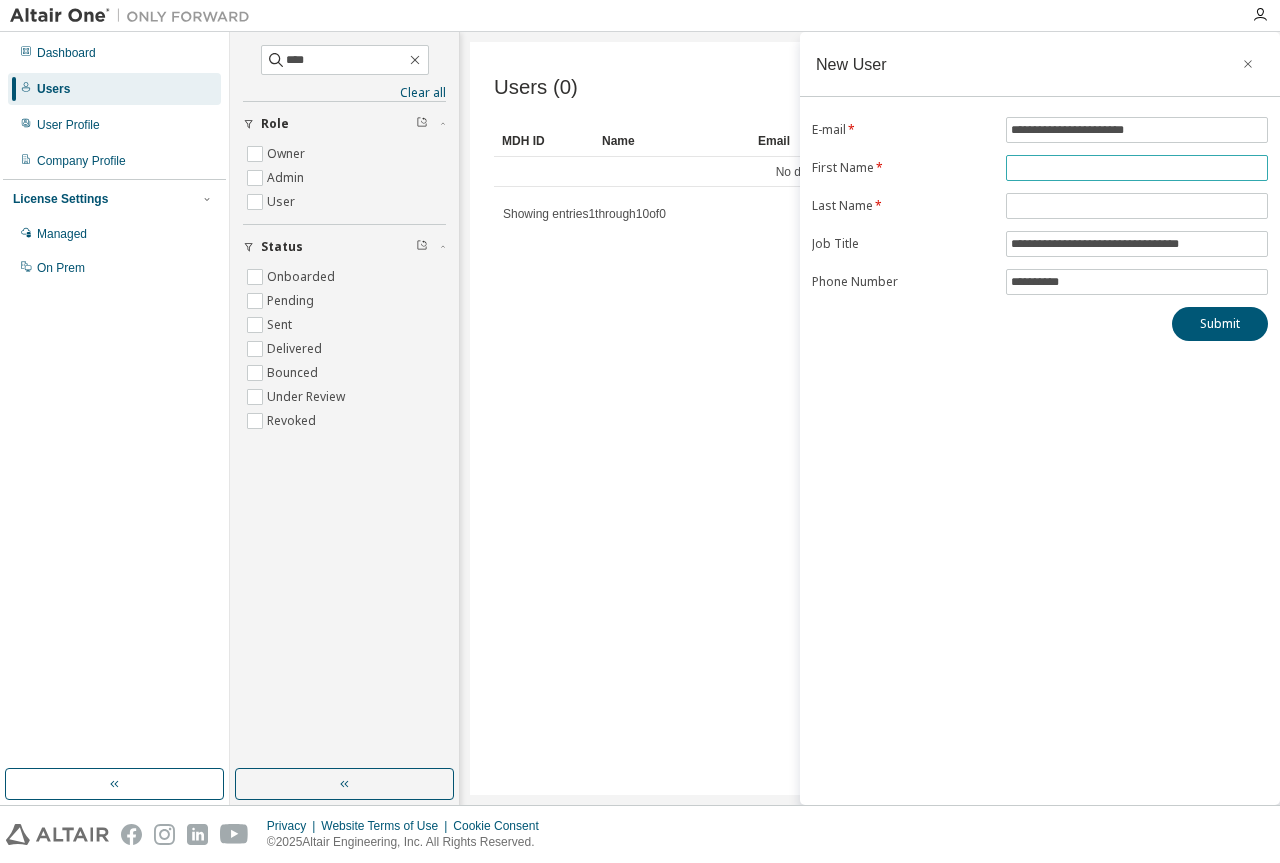 click at bounding box center [1137, 168] 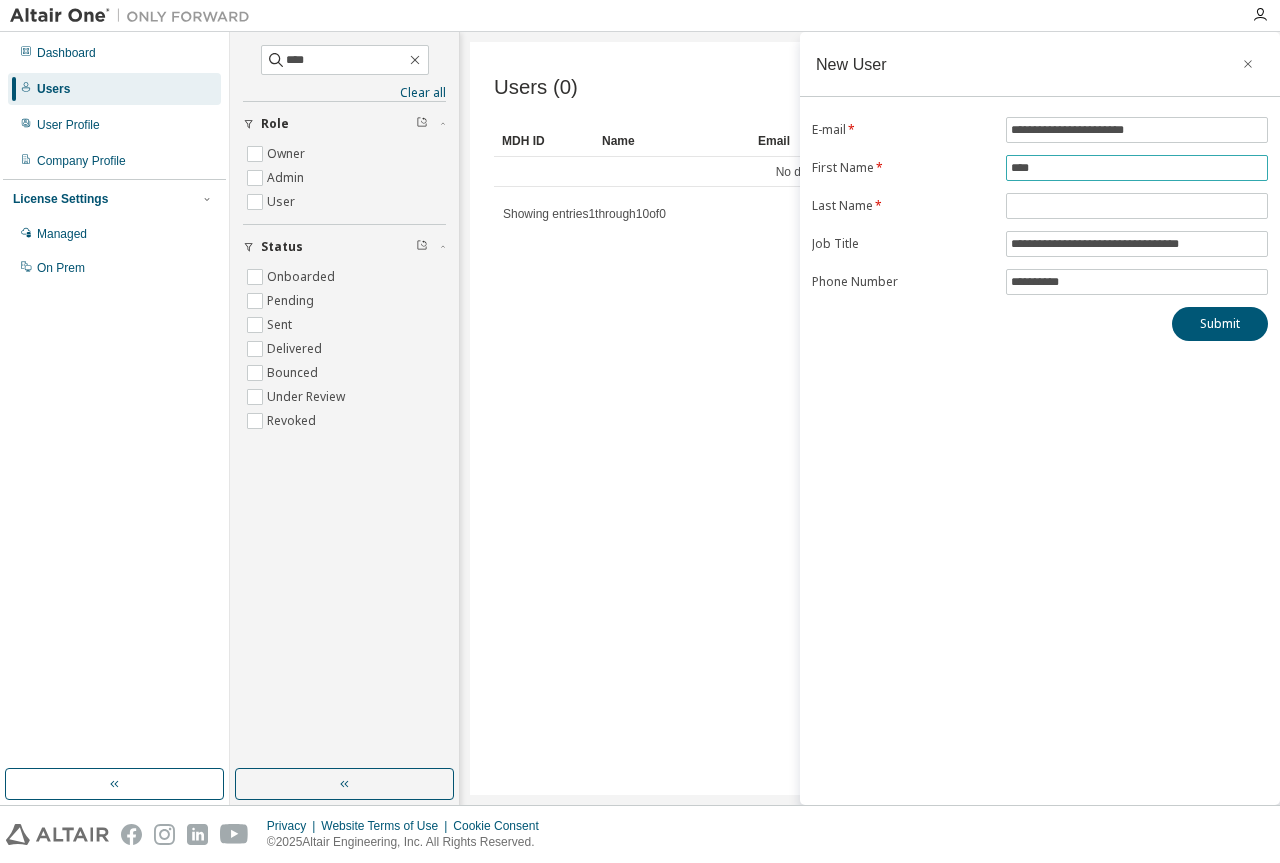 type on "****" 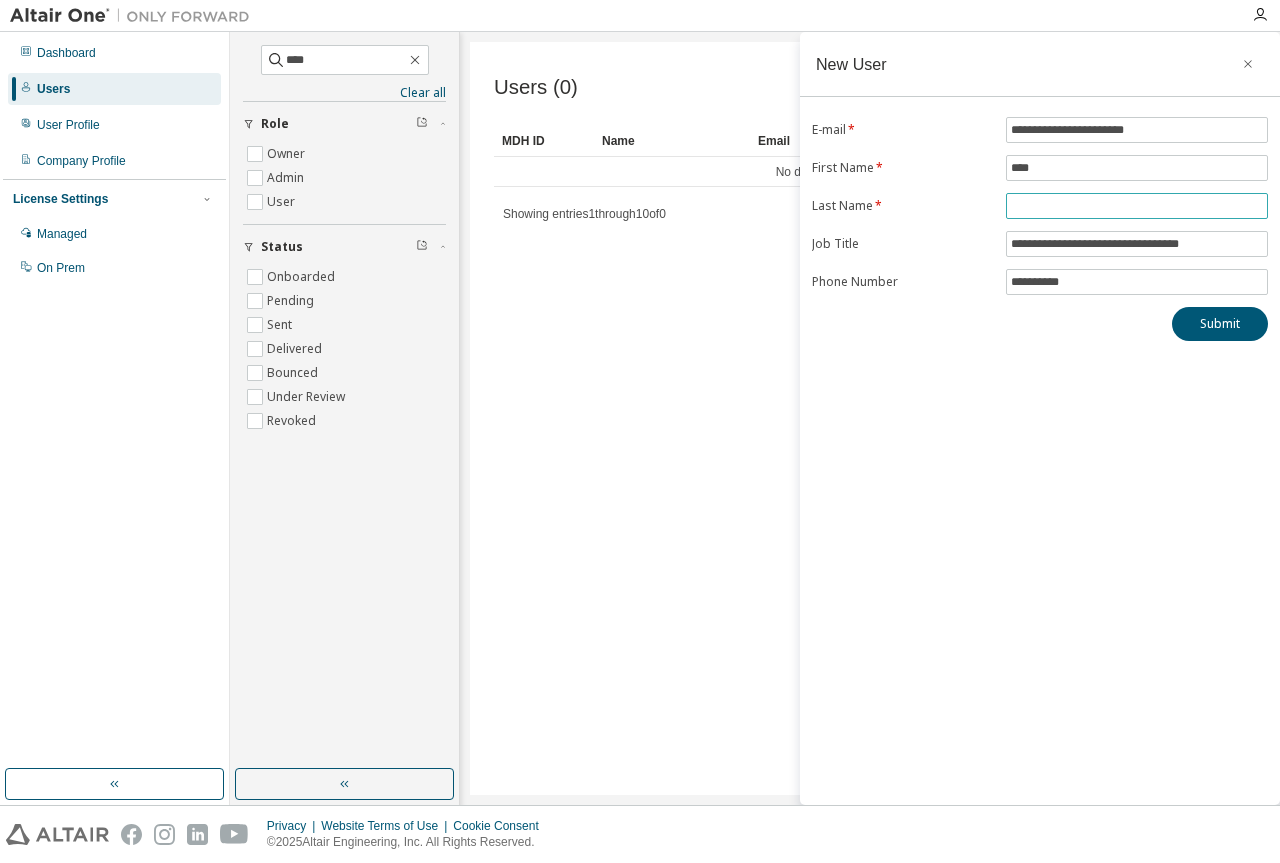 click at bounding box center [1137, 206] 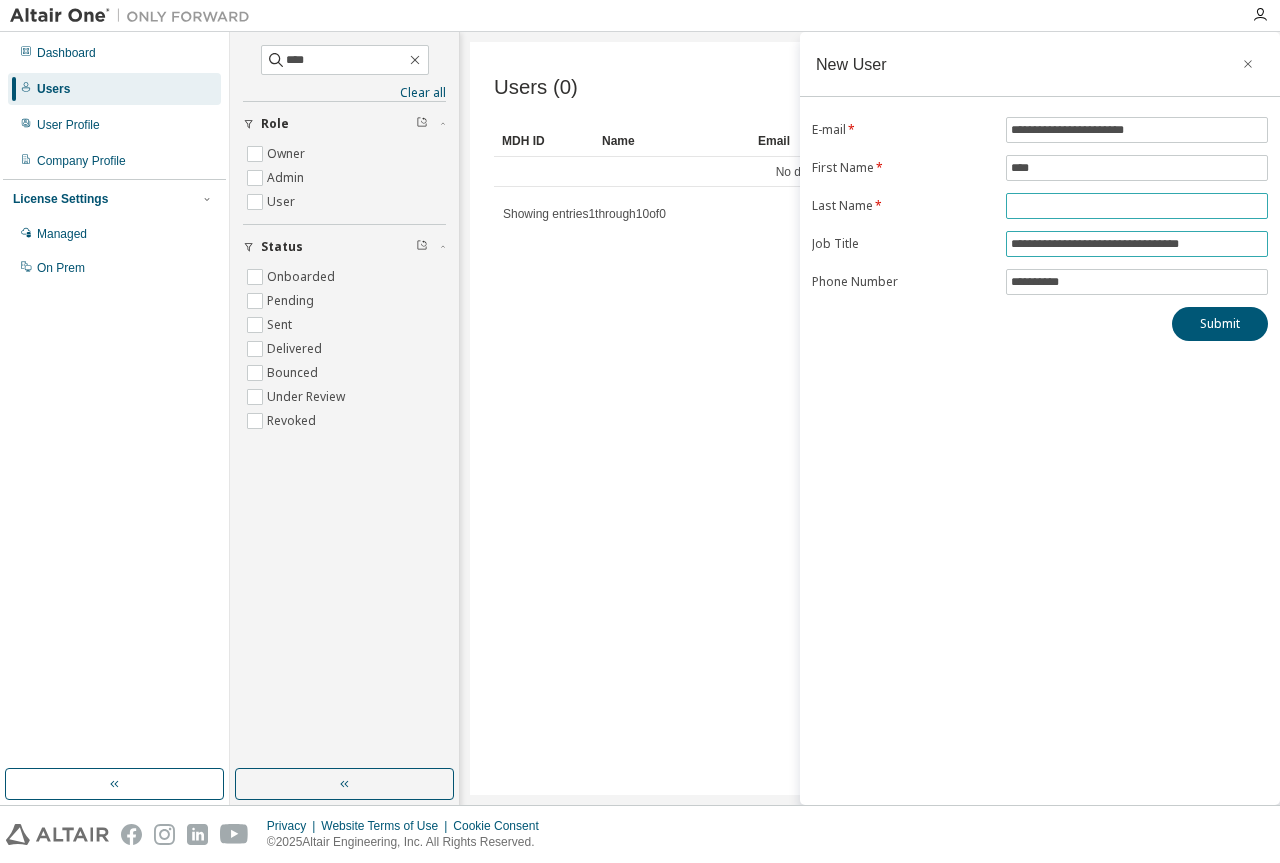 paste on "*********" 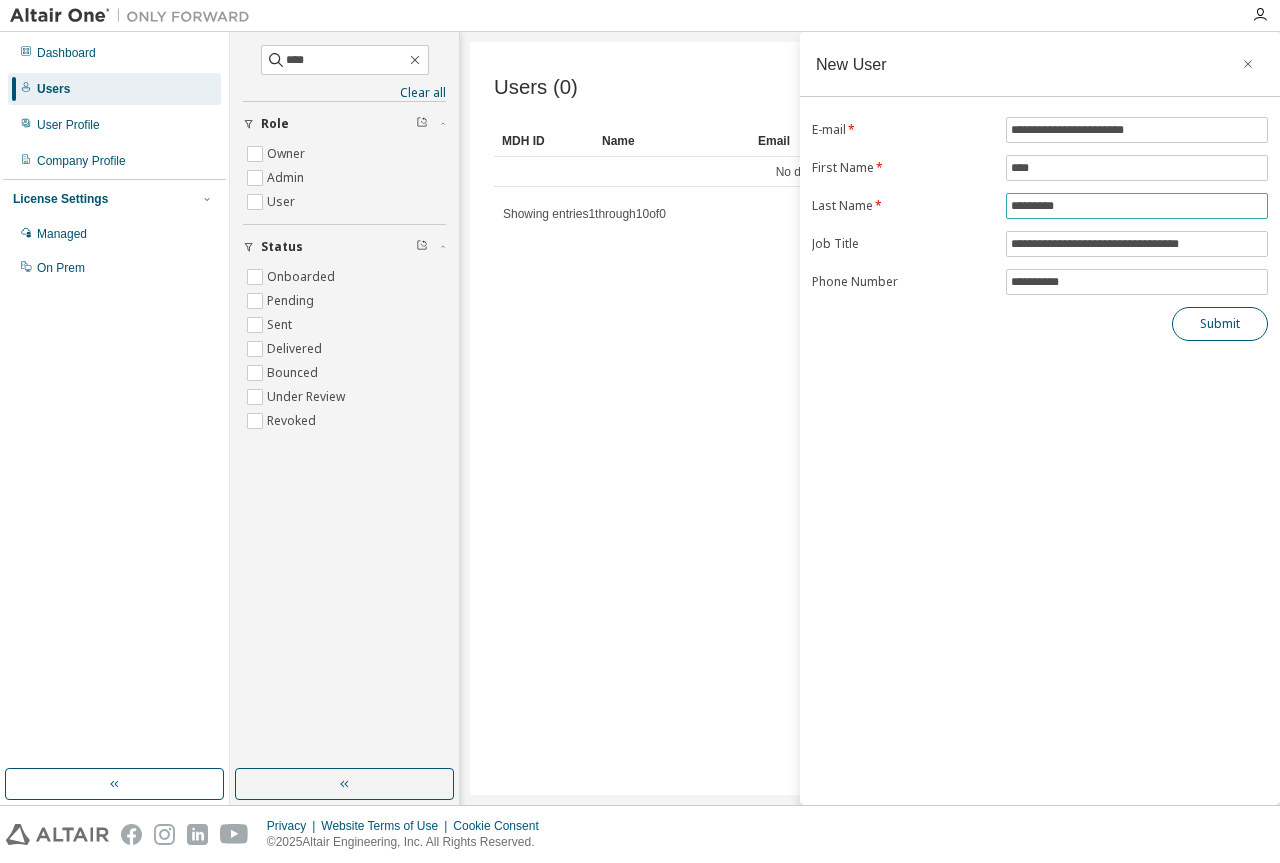 type on "*********" 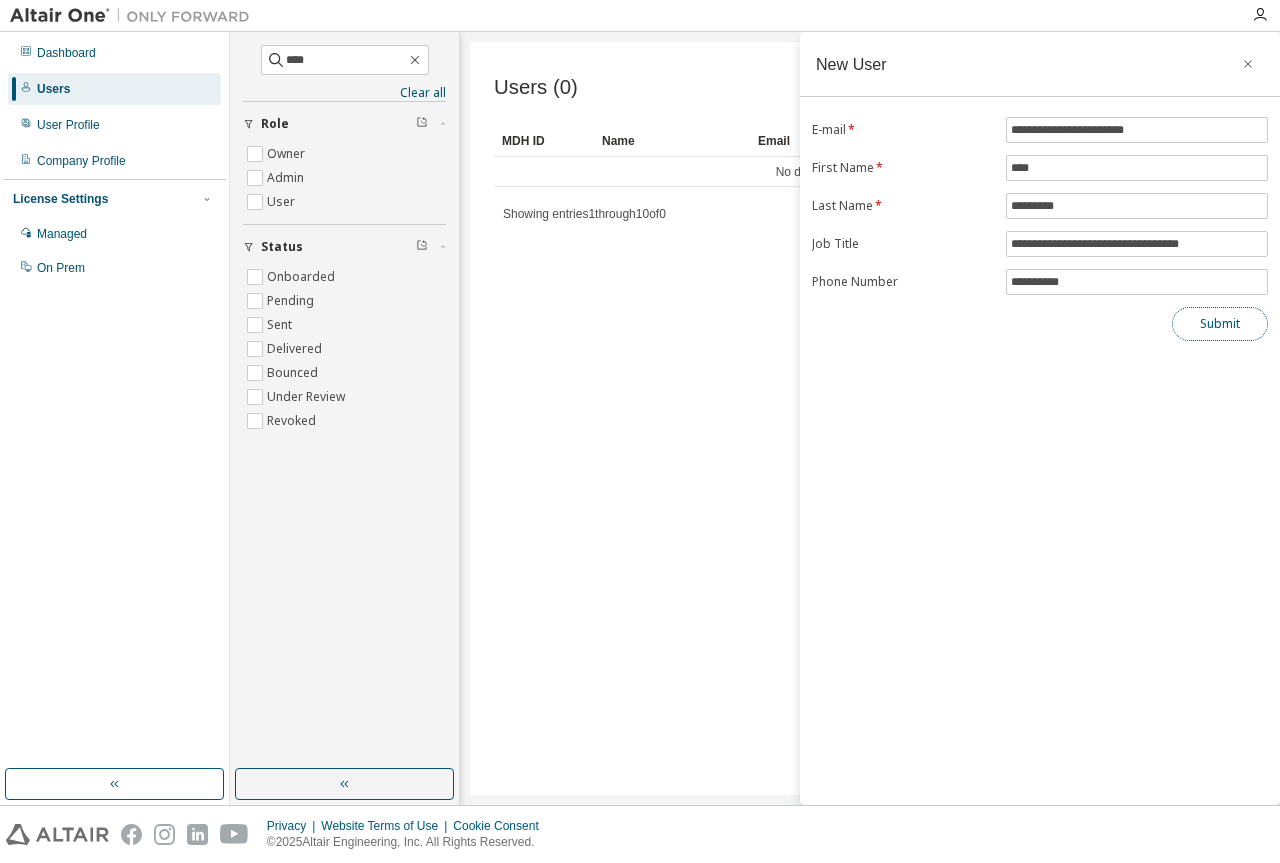 click on "Submit" at bounding box center (1220, 324) 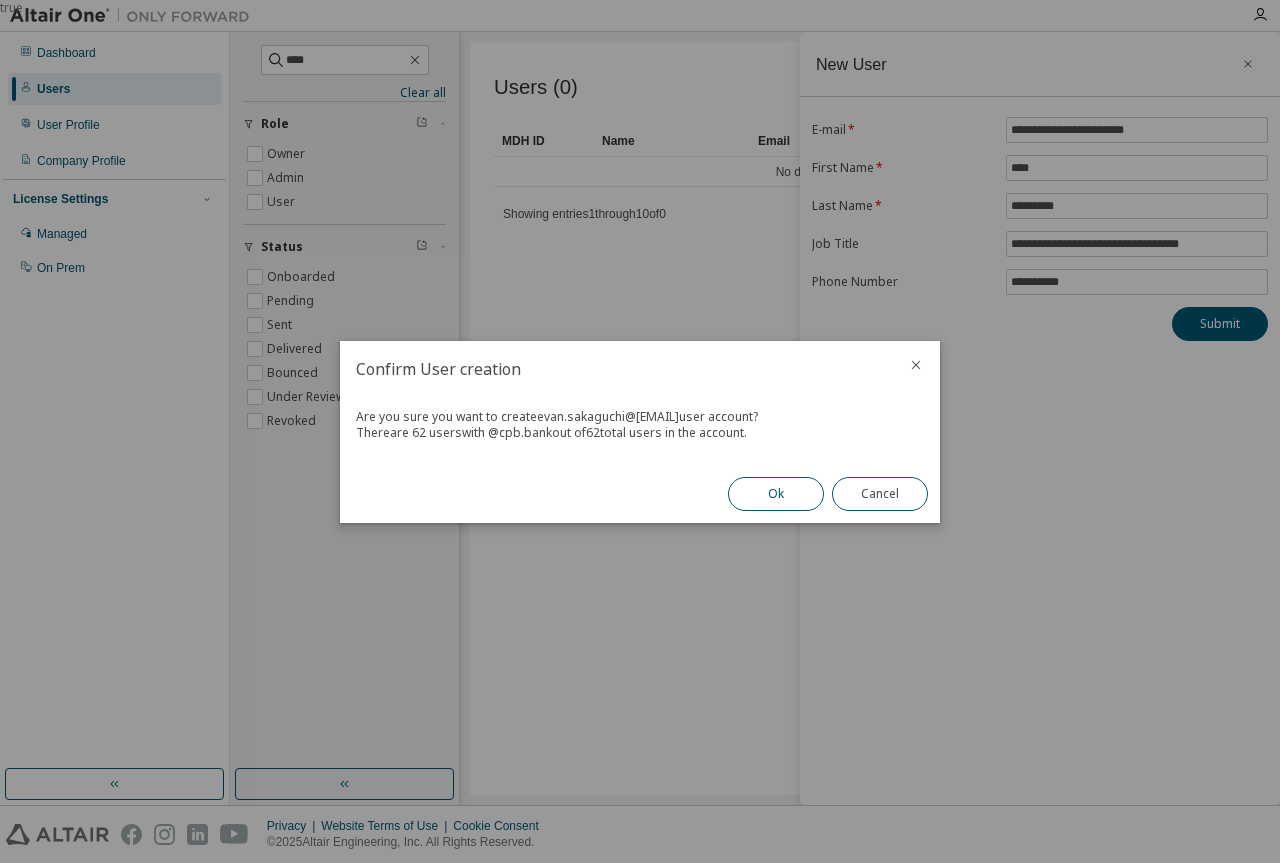 click on "Ok" at bounding box center [776, 494] 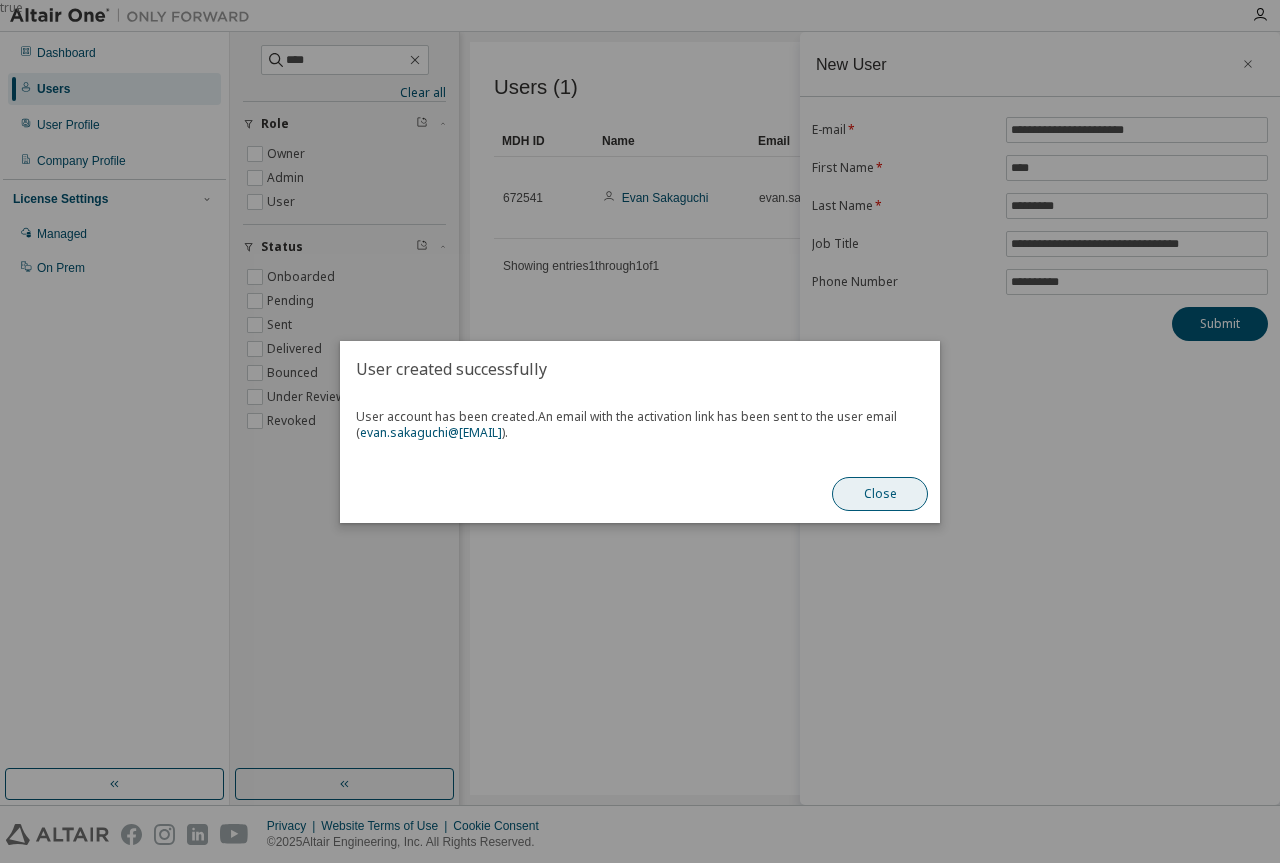 click on "Close" at bounding box center [880, 494] 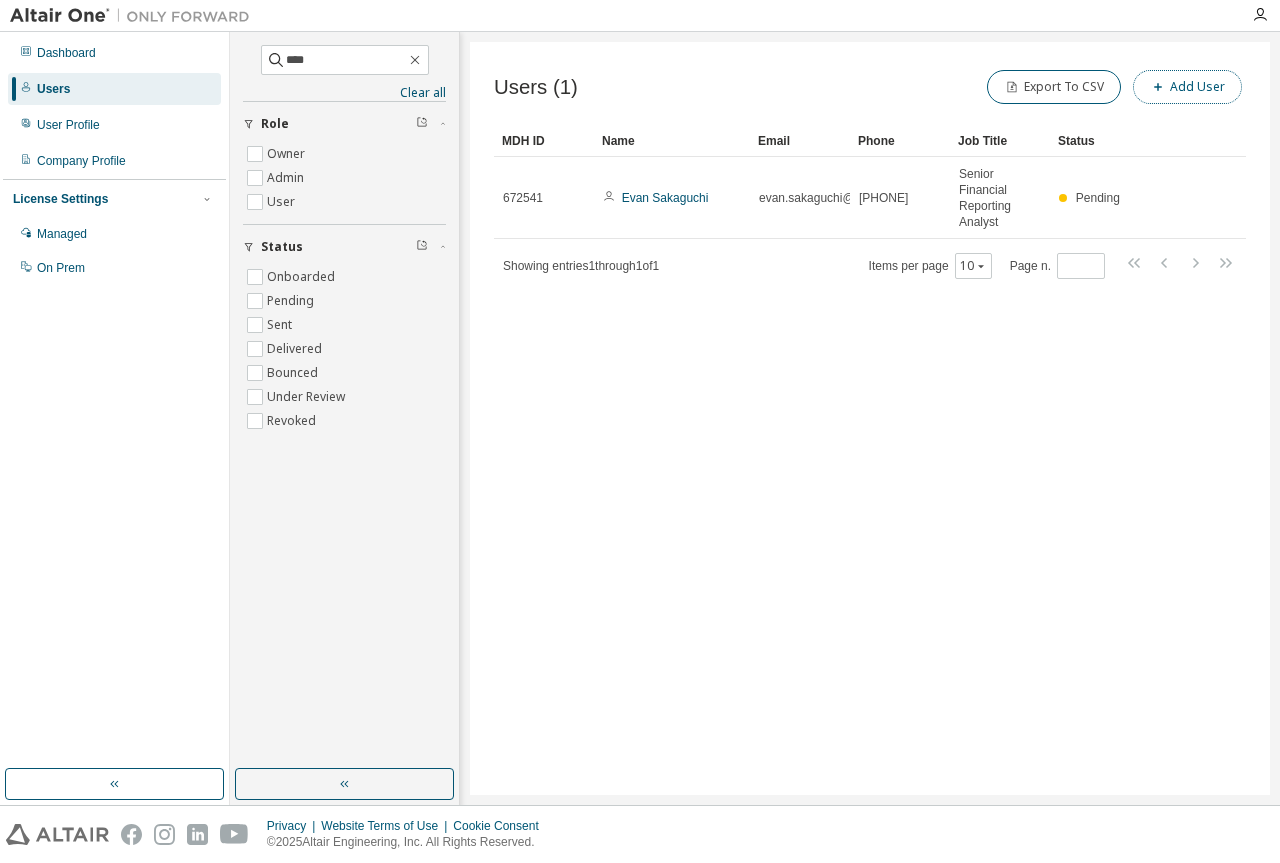click on "Add User" at bounding box center (1187, 87) 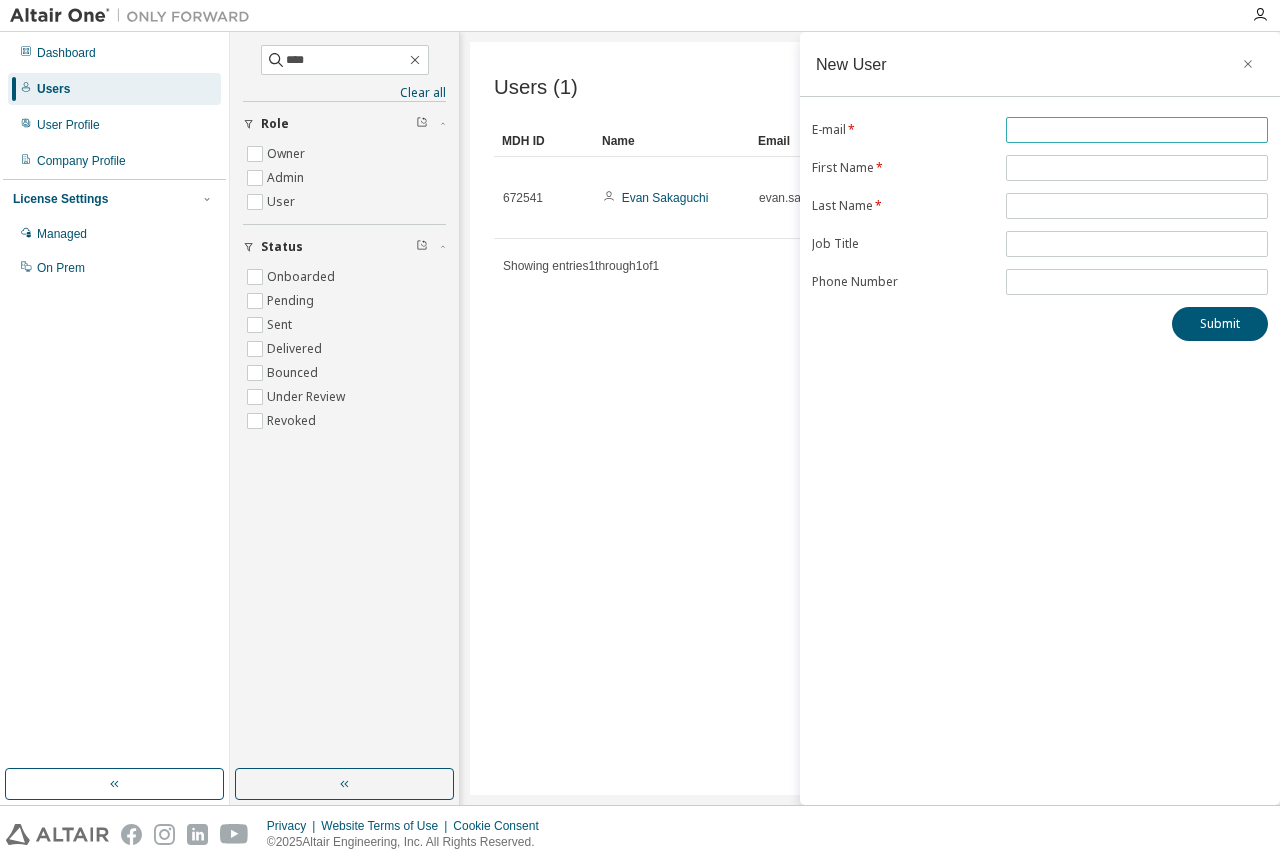 click at bounding box center (1137, 130) 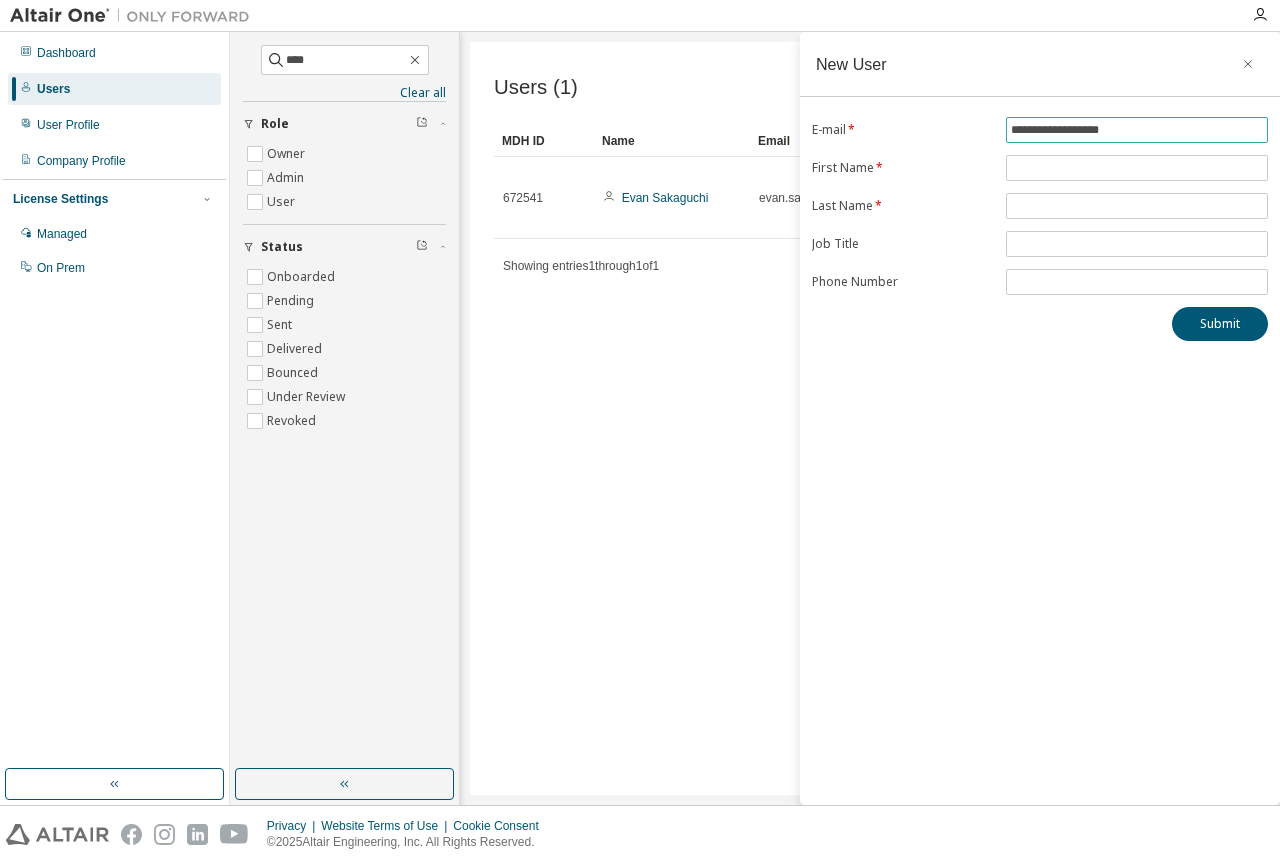 type on "**********" 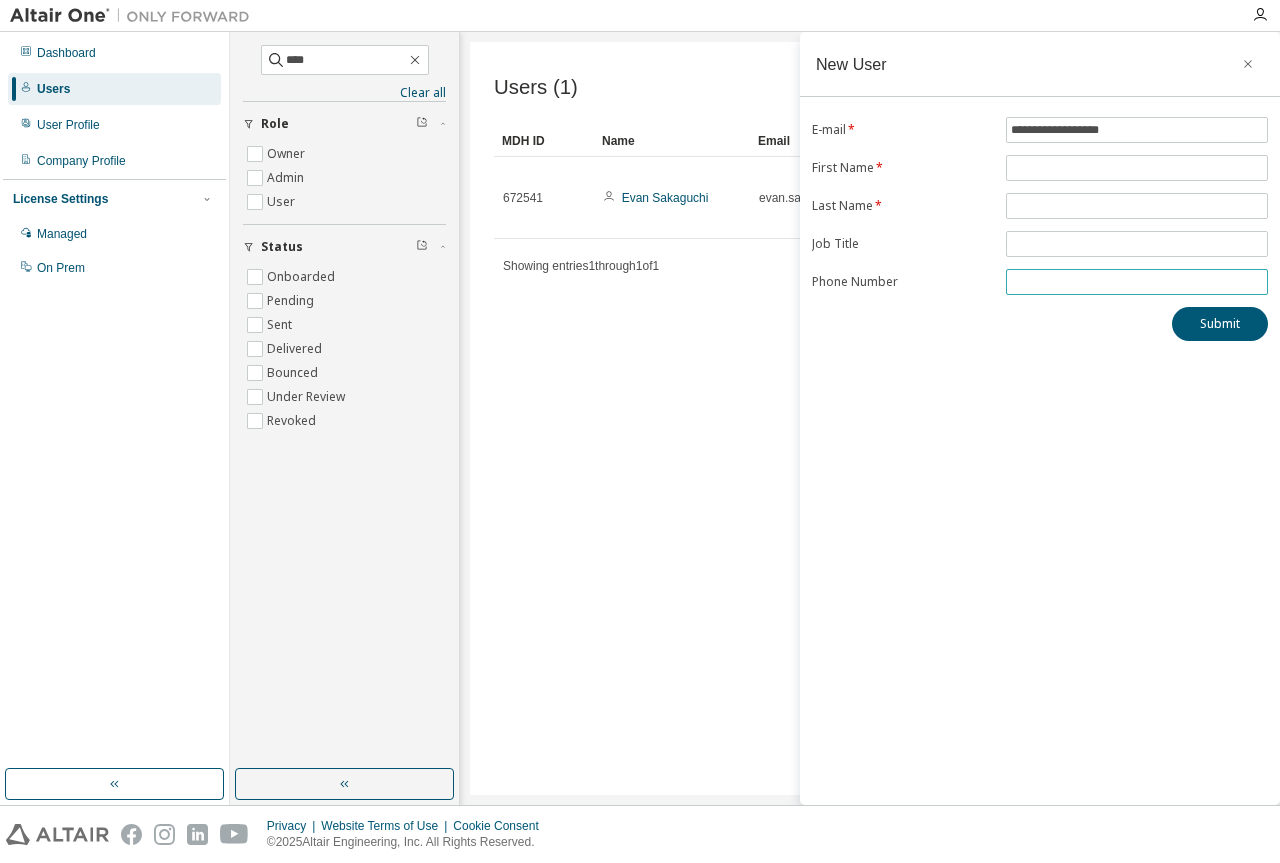 click at bounding box center [1137, 282] 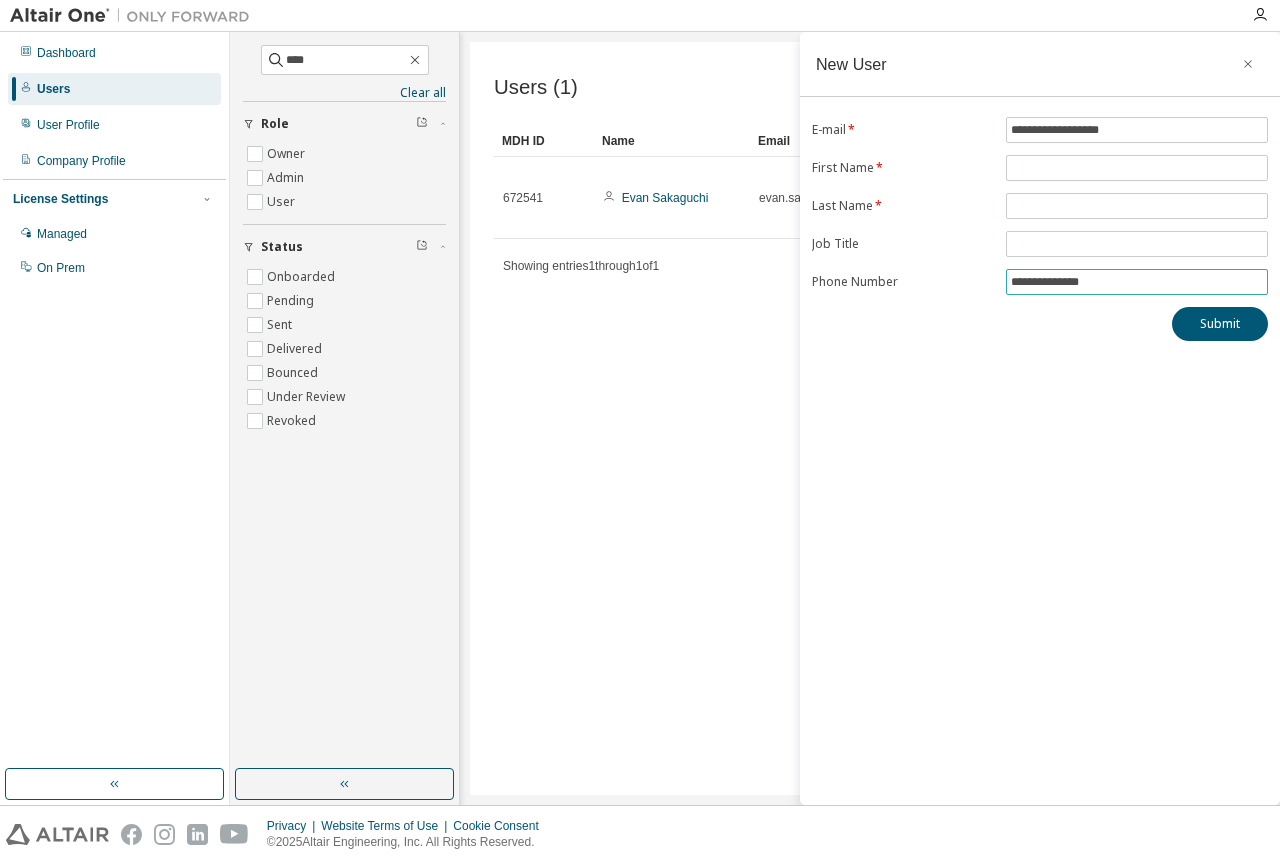 drag, startPoint x: 1068, startPoint y: 282, endPoint x: 1083, endPoint y: 281, distance: 15.033297 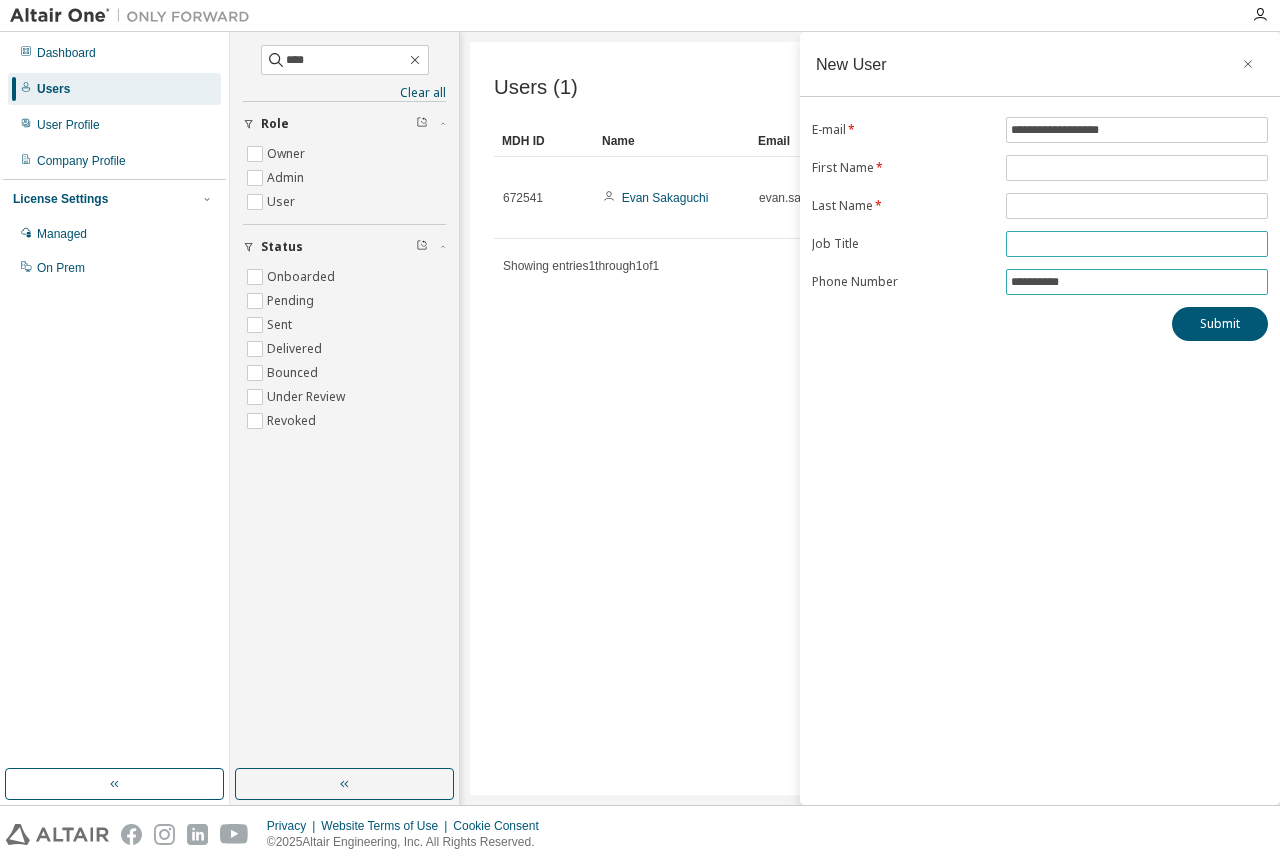type on "**********" 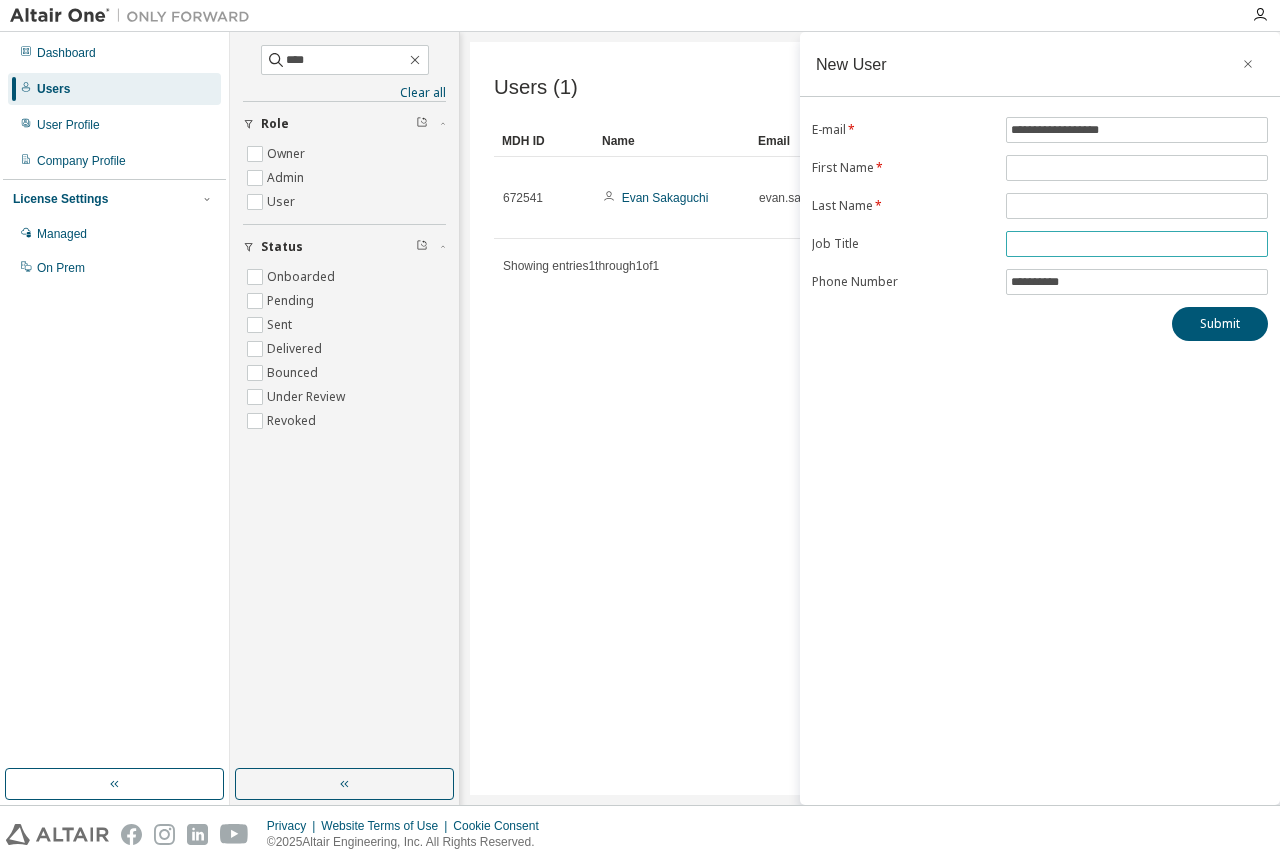 click at bounding box center (1137, 244) 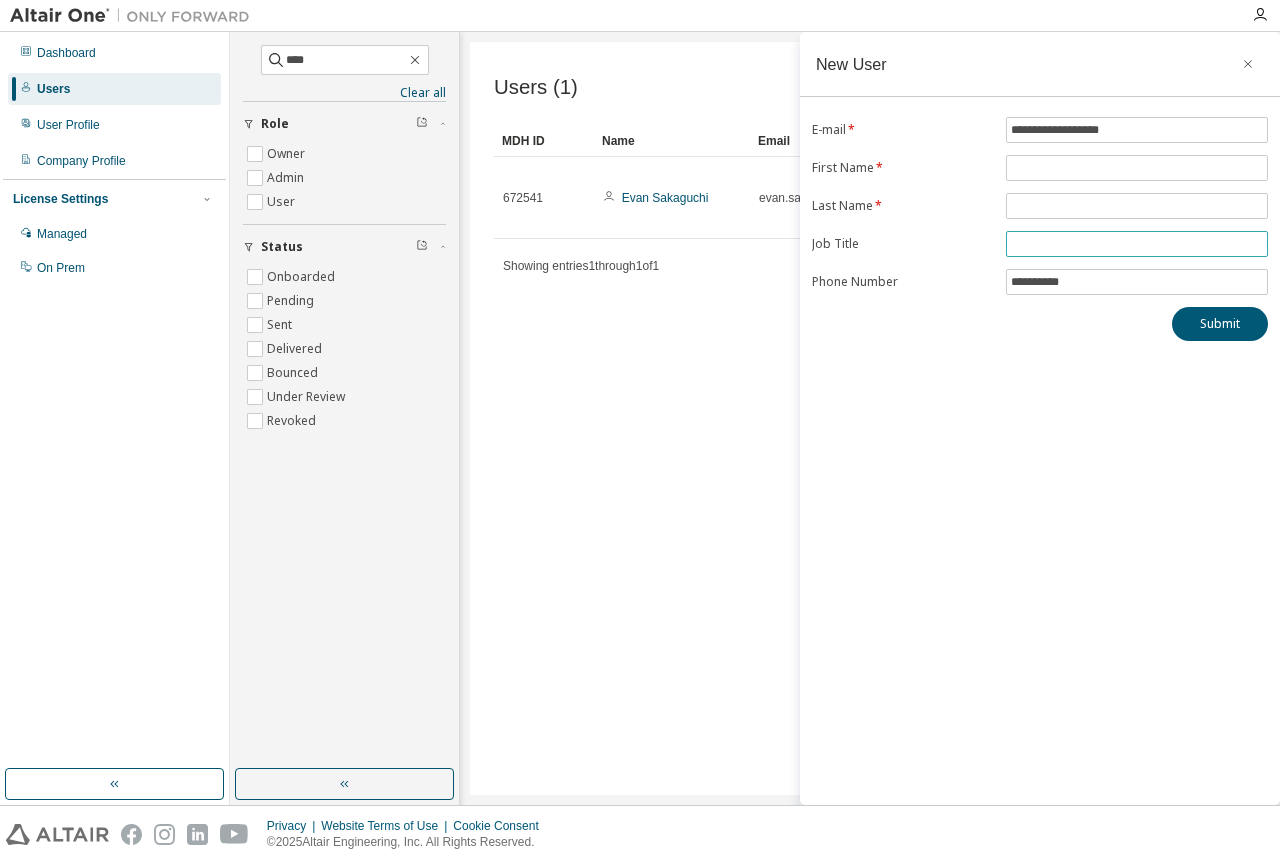 click at bounding box center (1137, 244) 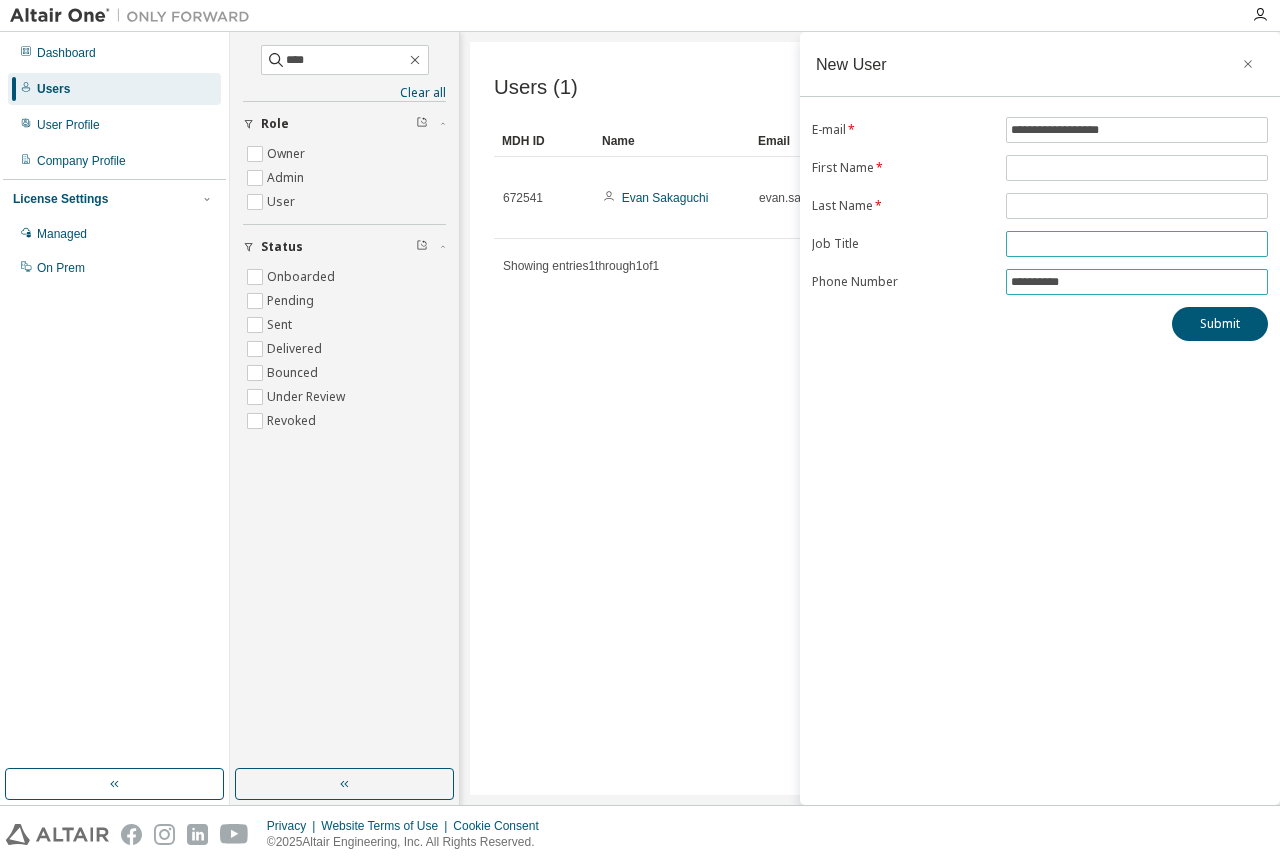 paste on "**********" 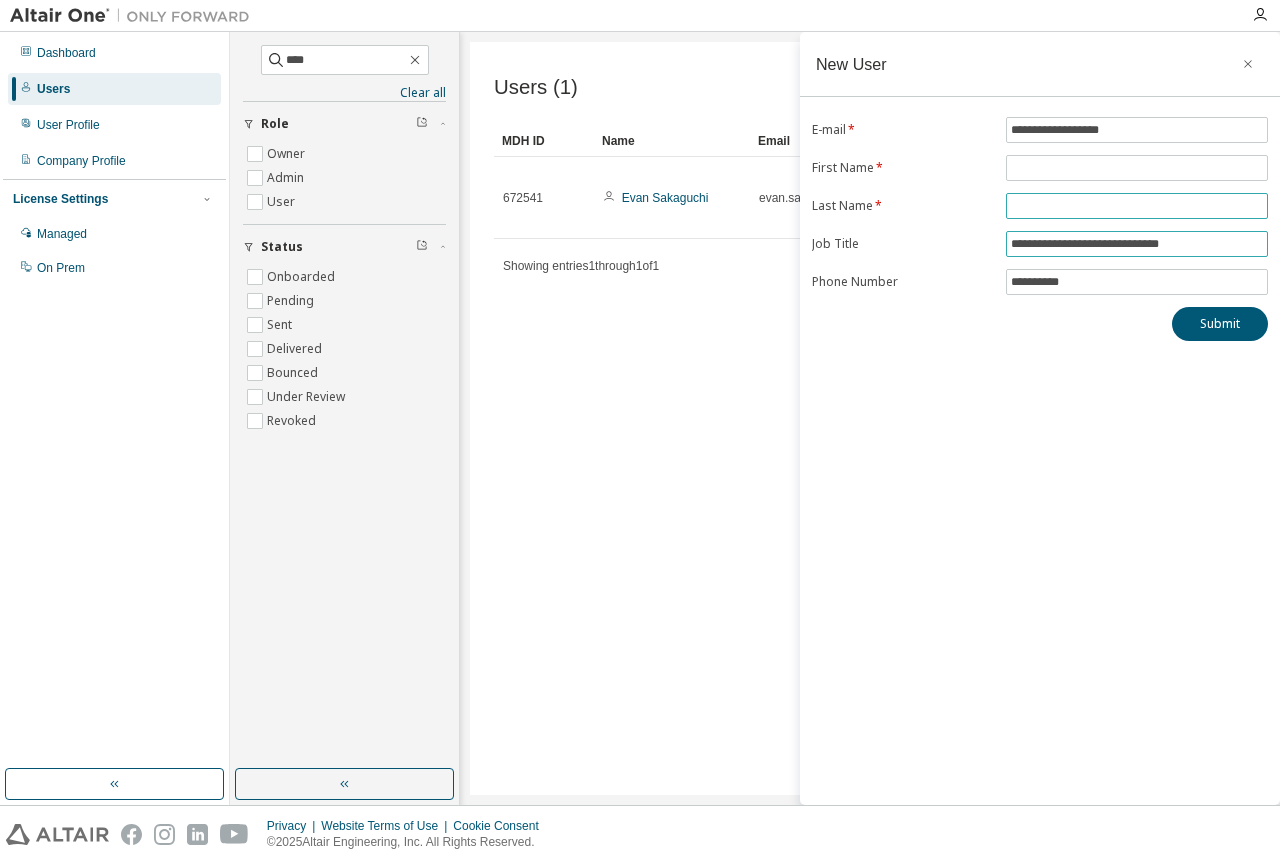 type on "**********" 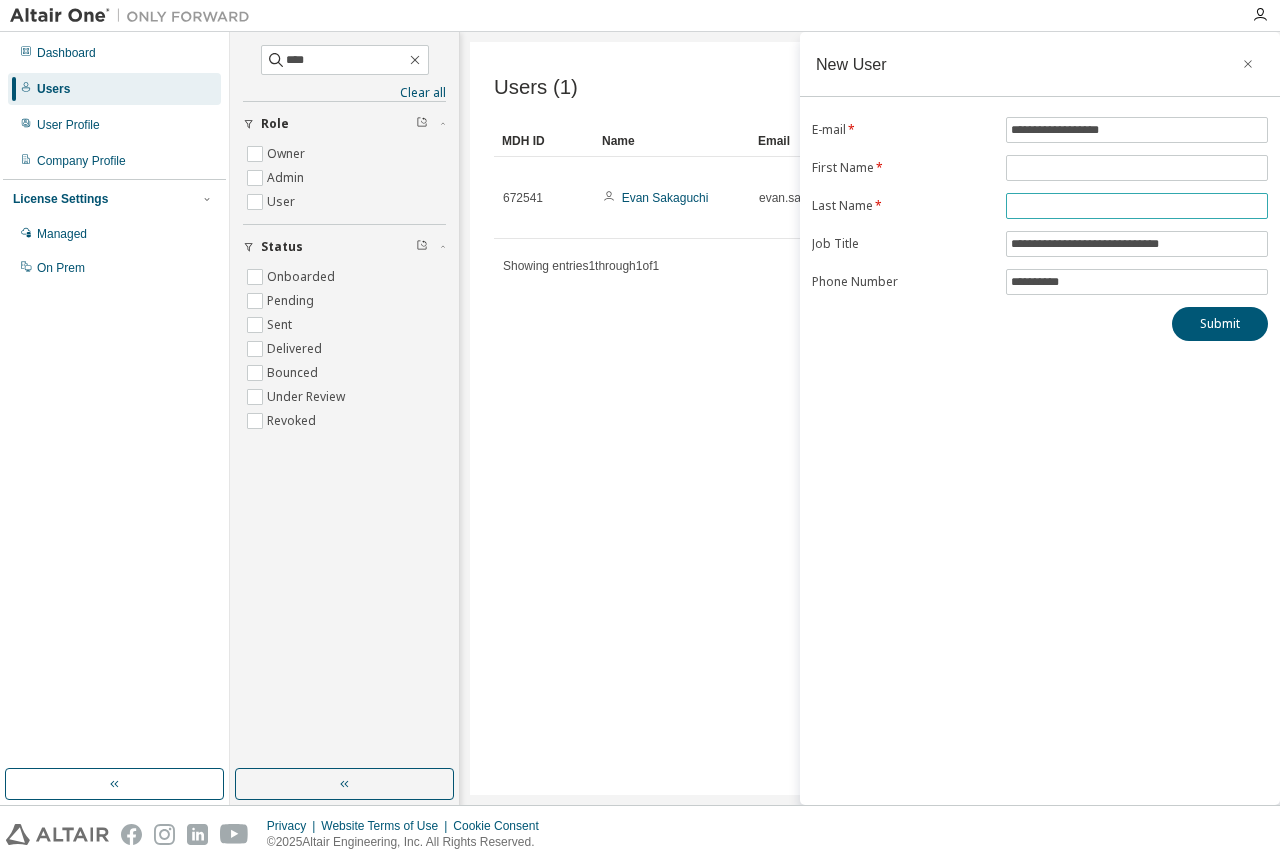 click at bounding box center (1137, 206) 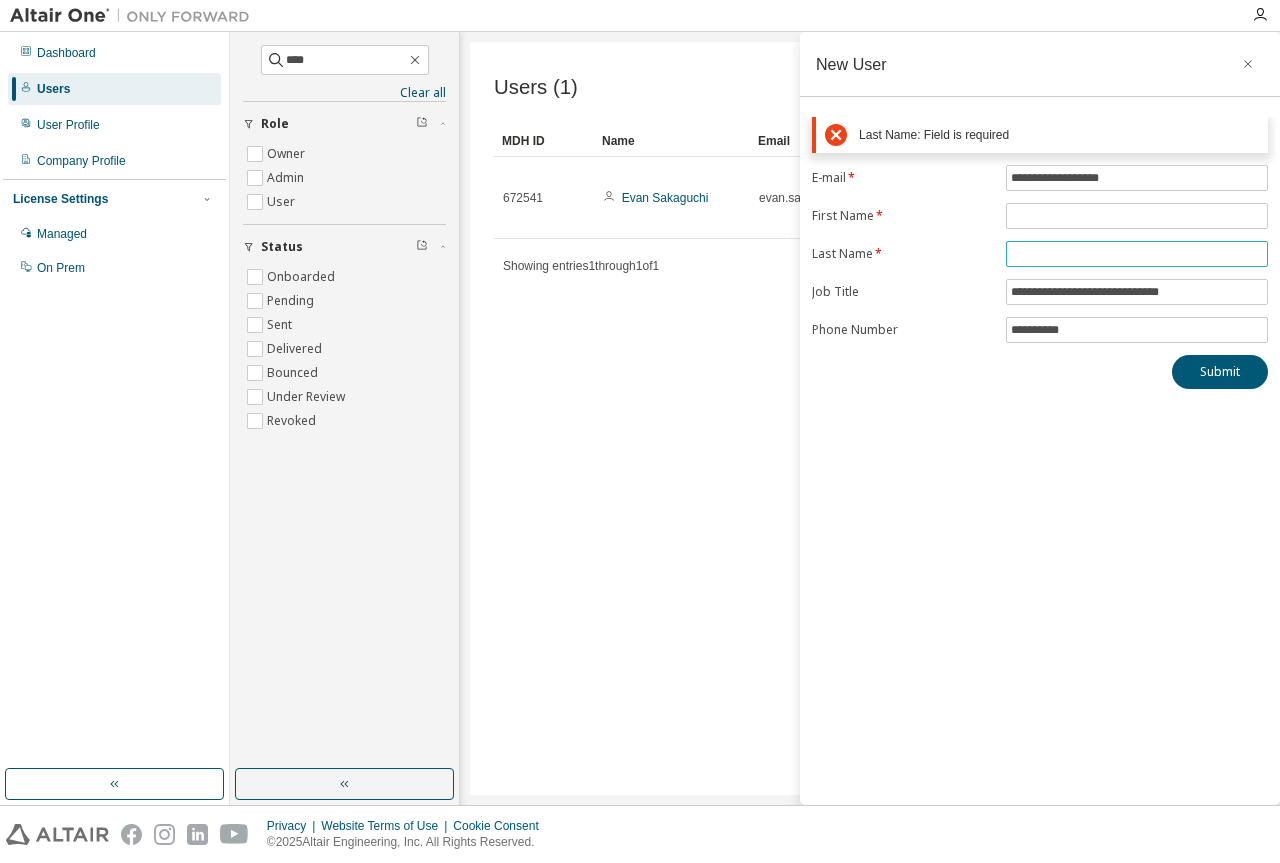 click at bounding box center [1137, 254] 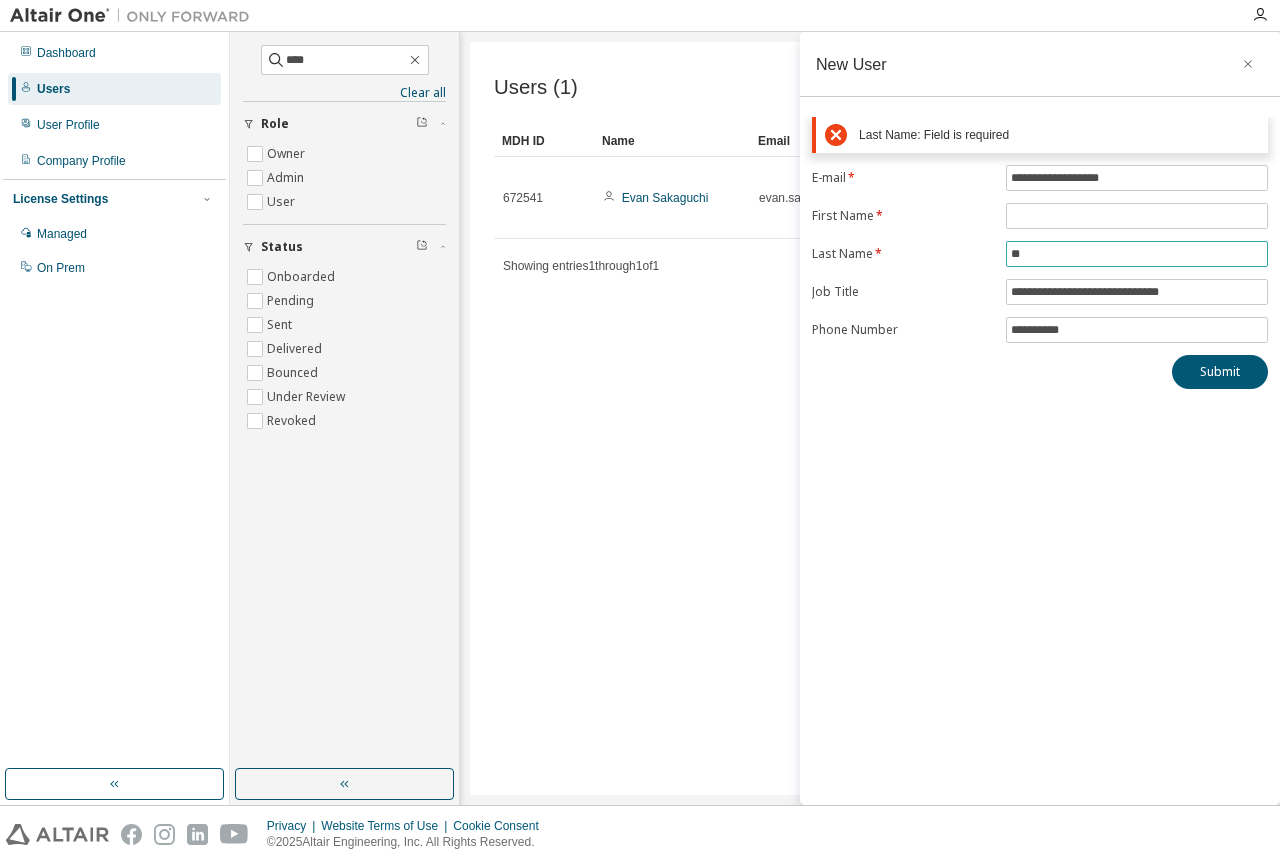 type on "**" 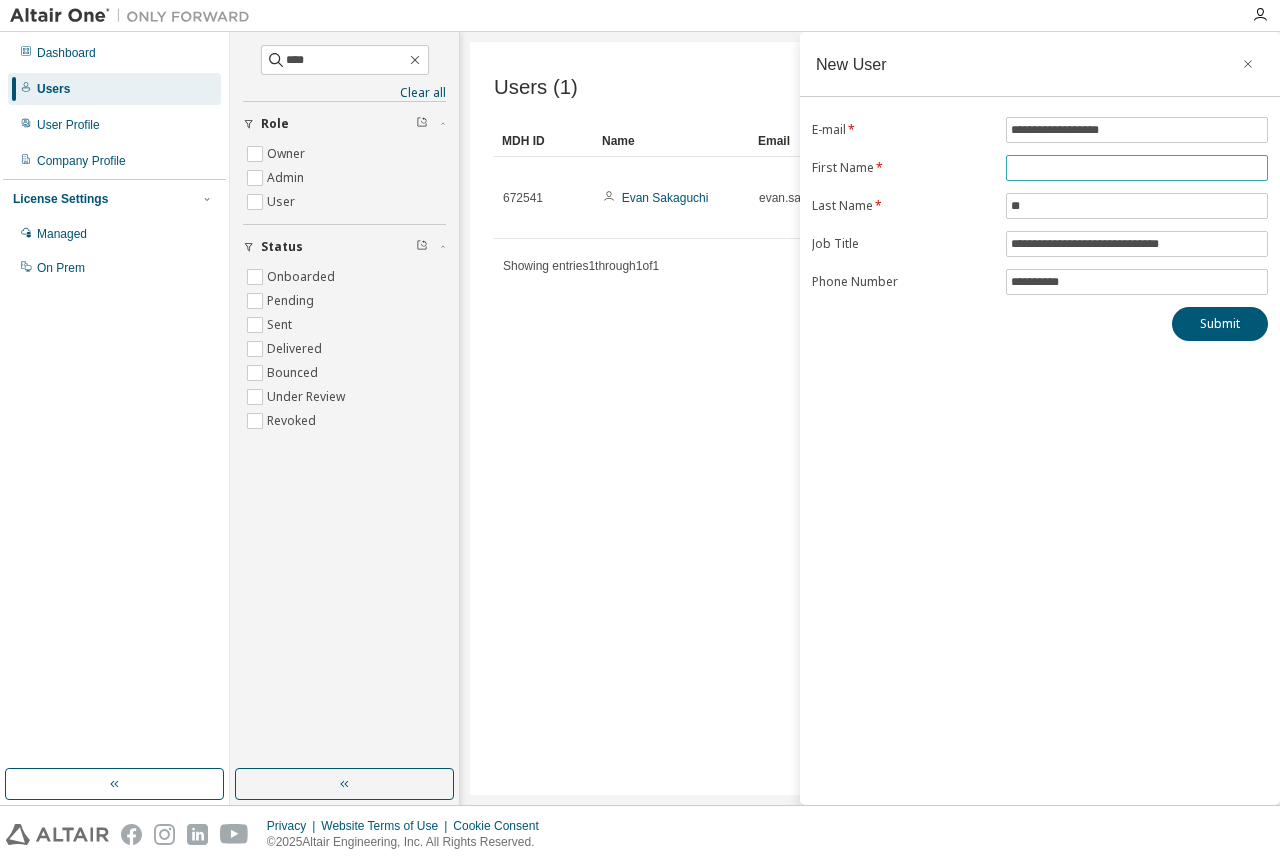 click at bounding box center [1137, 168] 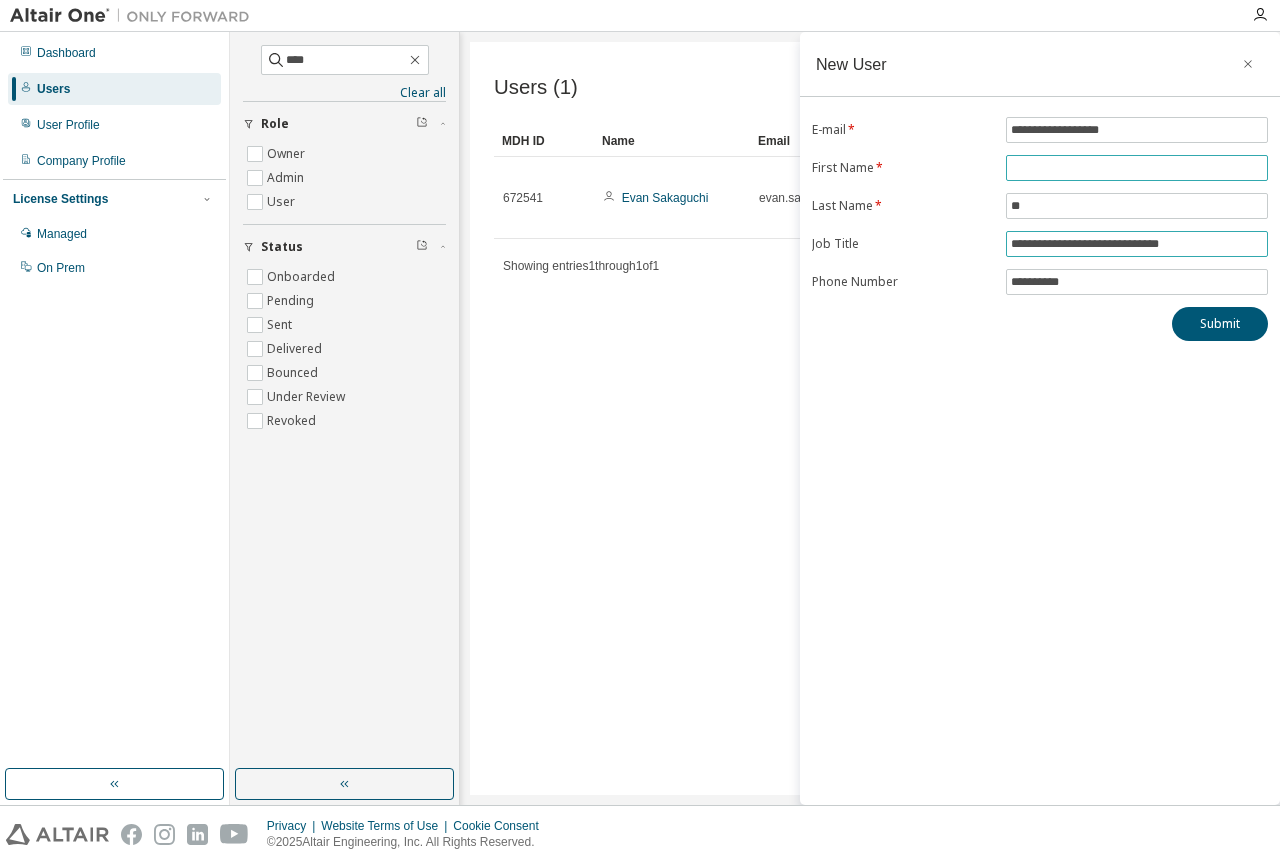 paste on "******" 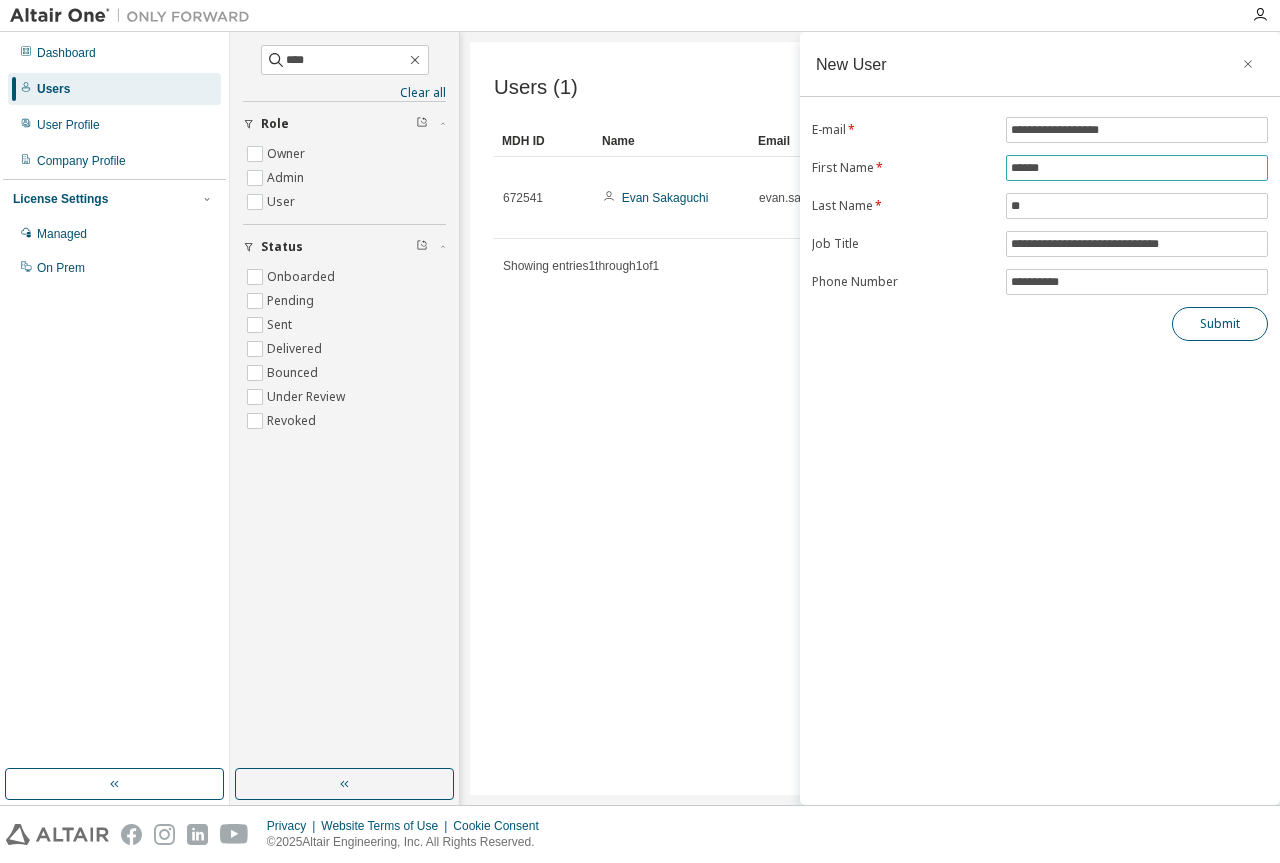 type on "******" 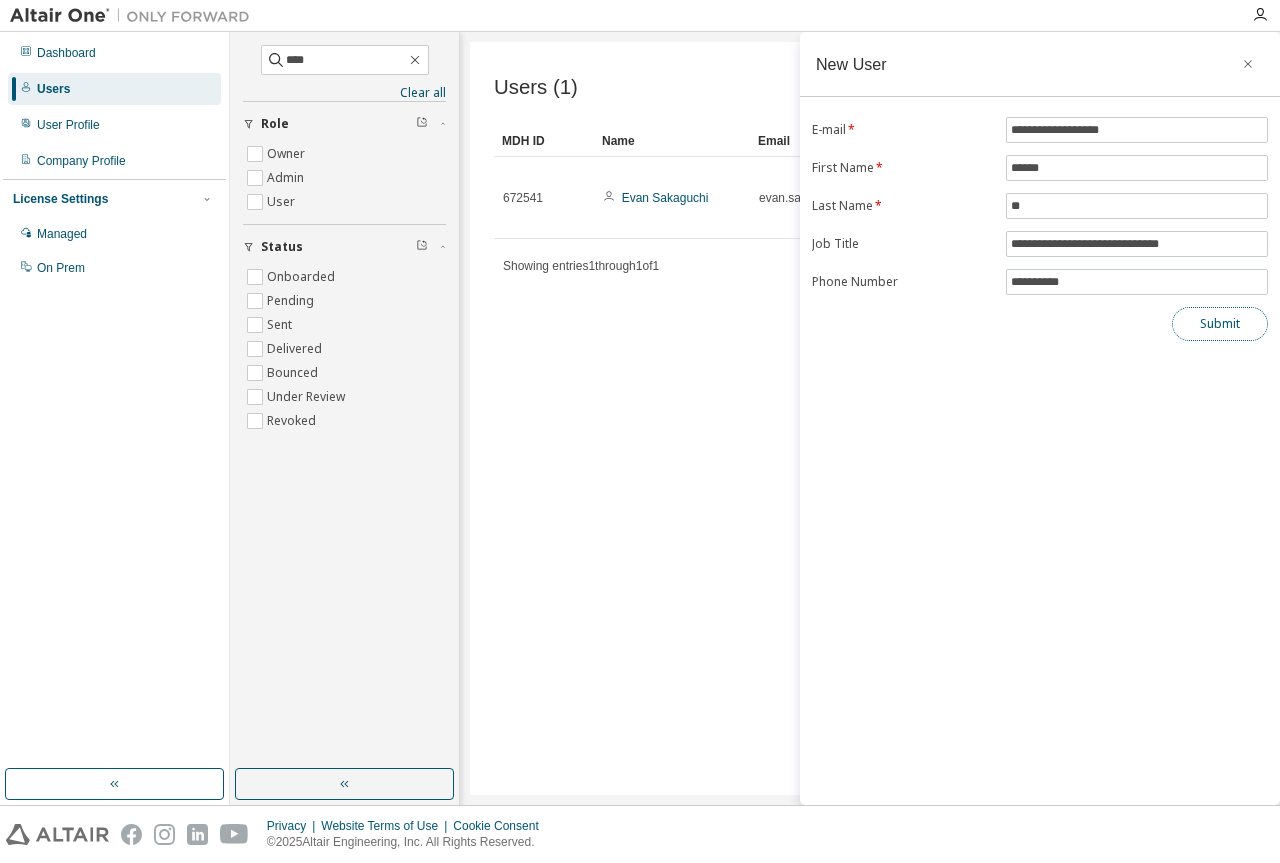 click on "Submit" at bounding box center [1220, 324] 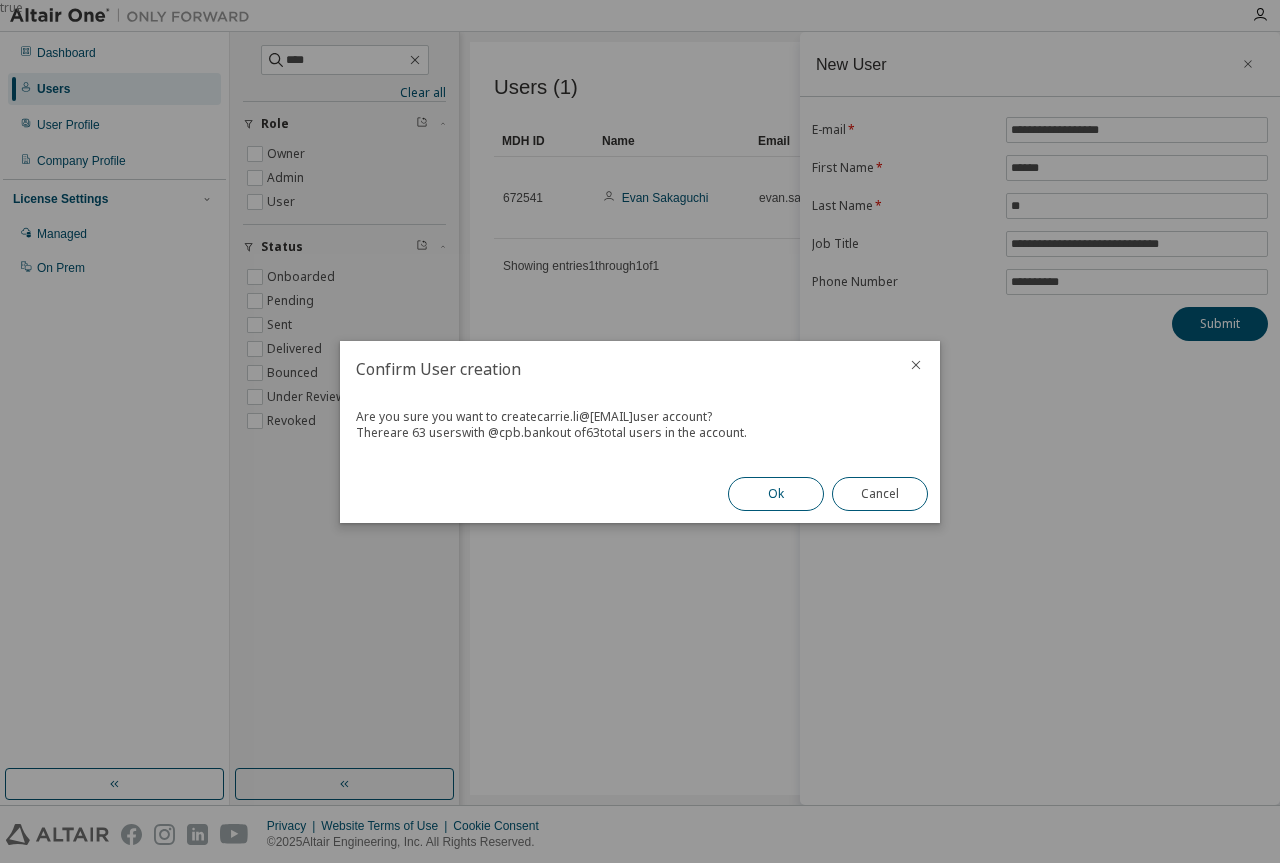 click on "Ok" at bounding box center [776, 494] 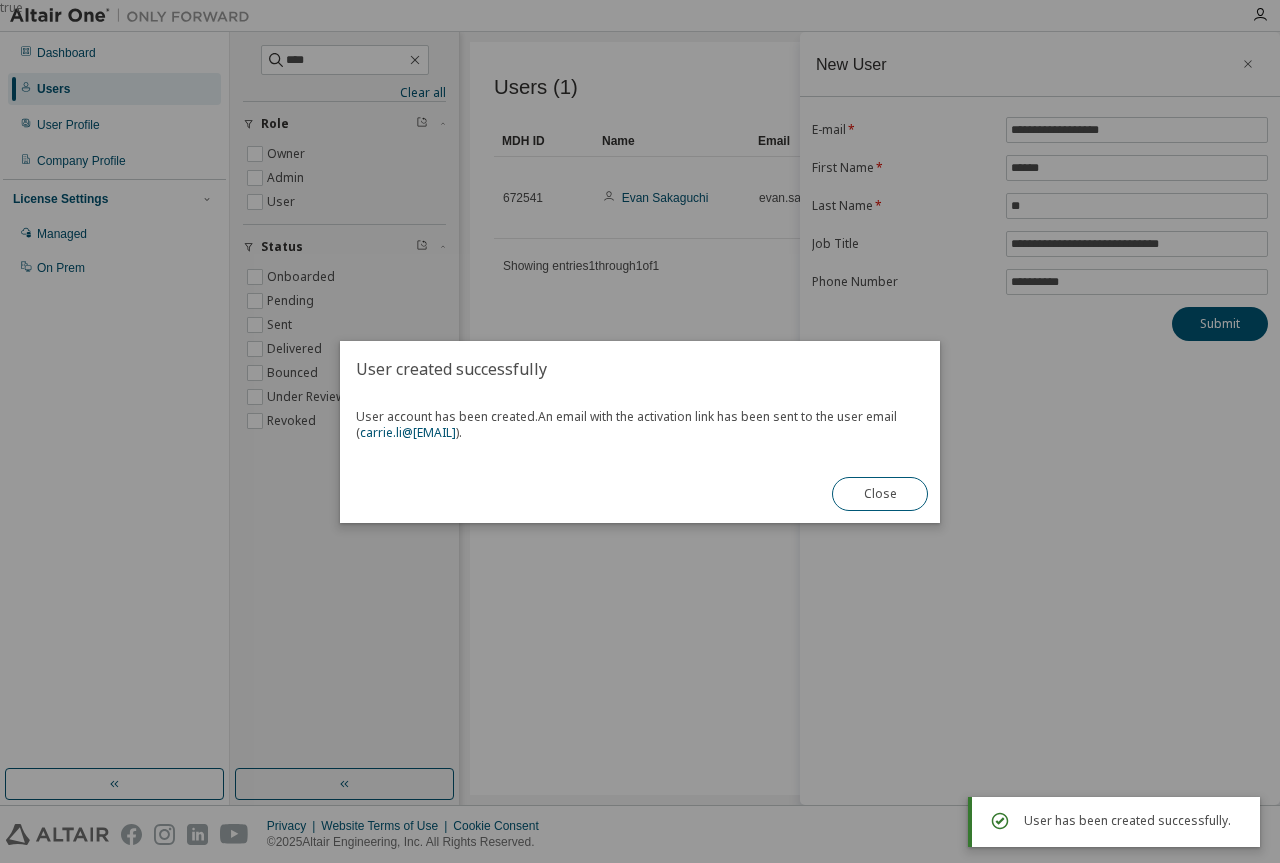 click on "Close" at bounding box center [880, 494] 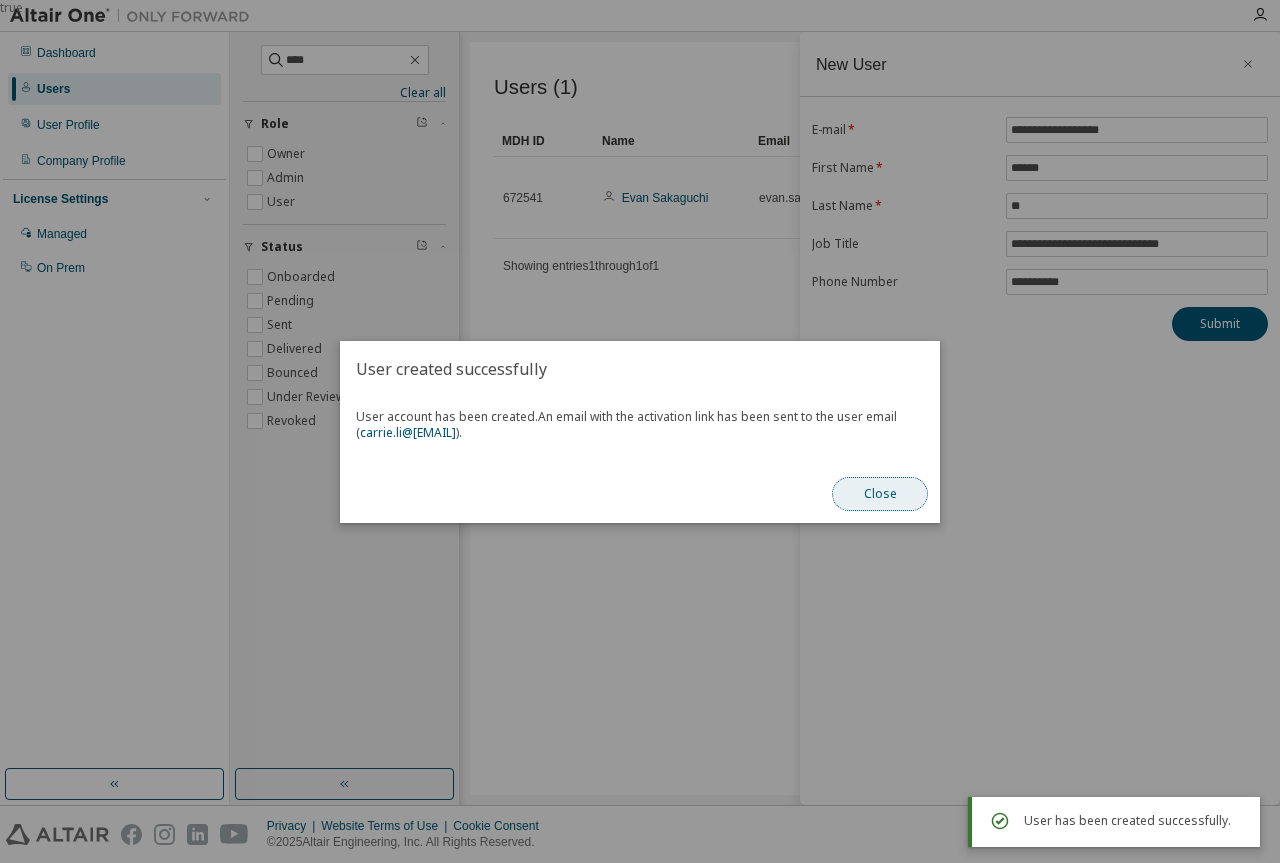 click on "Close" at bounding box center [880, 494] 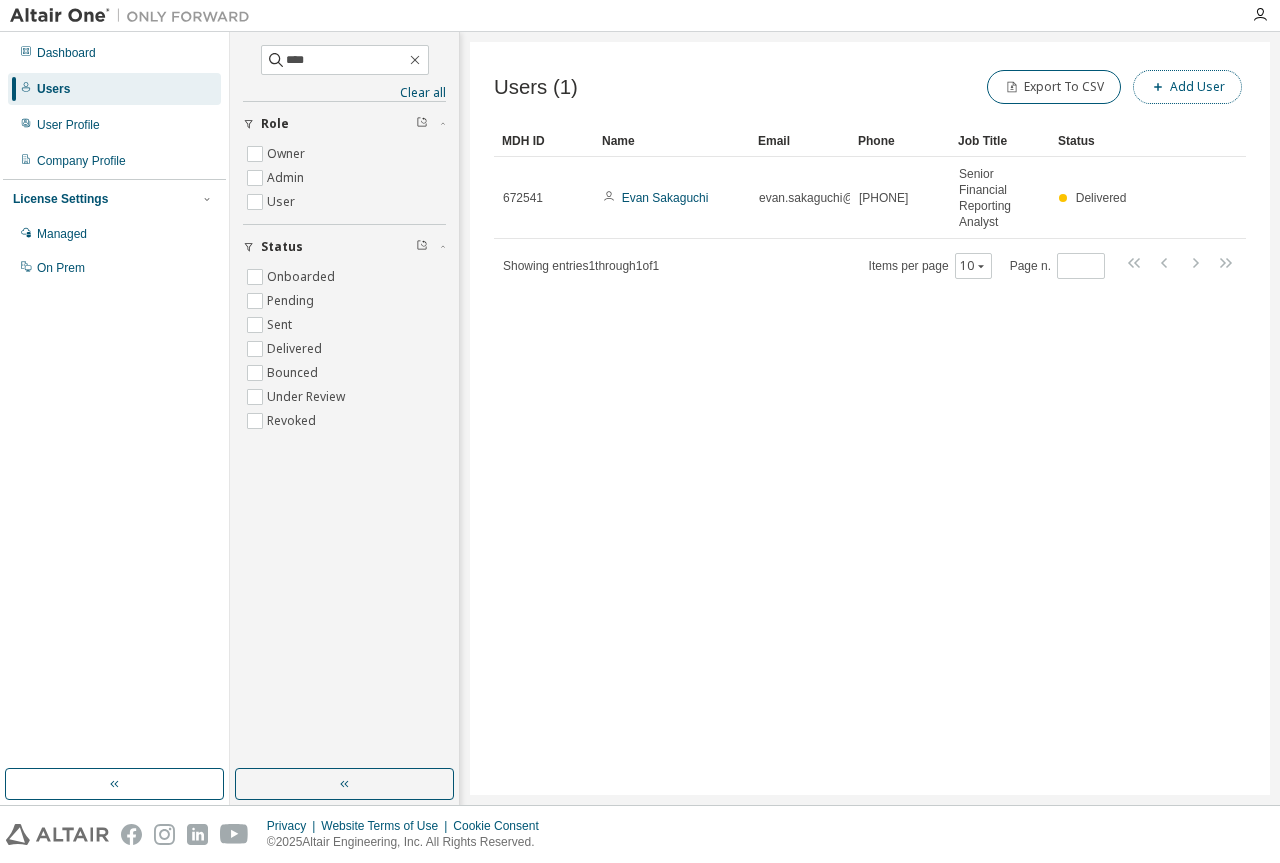 click on "Add User" at bounding box center [1187, 87] 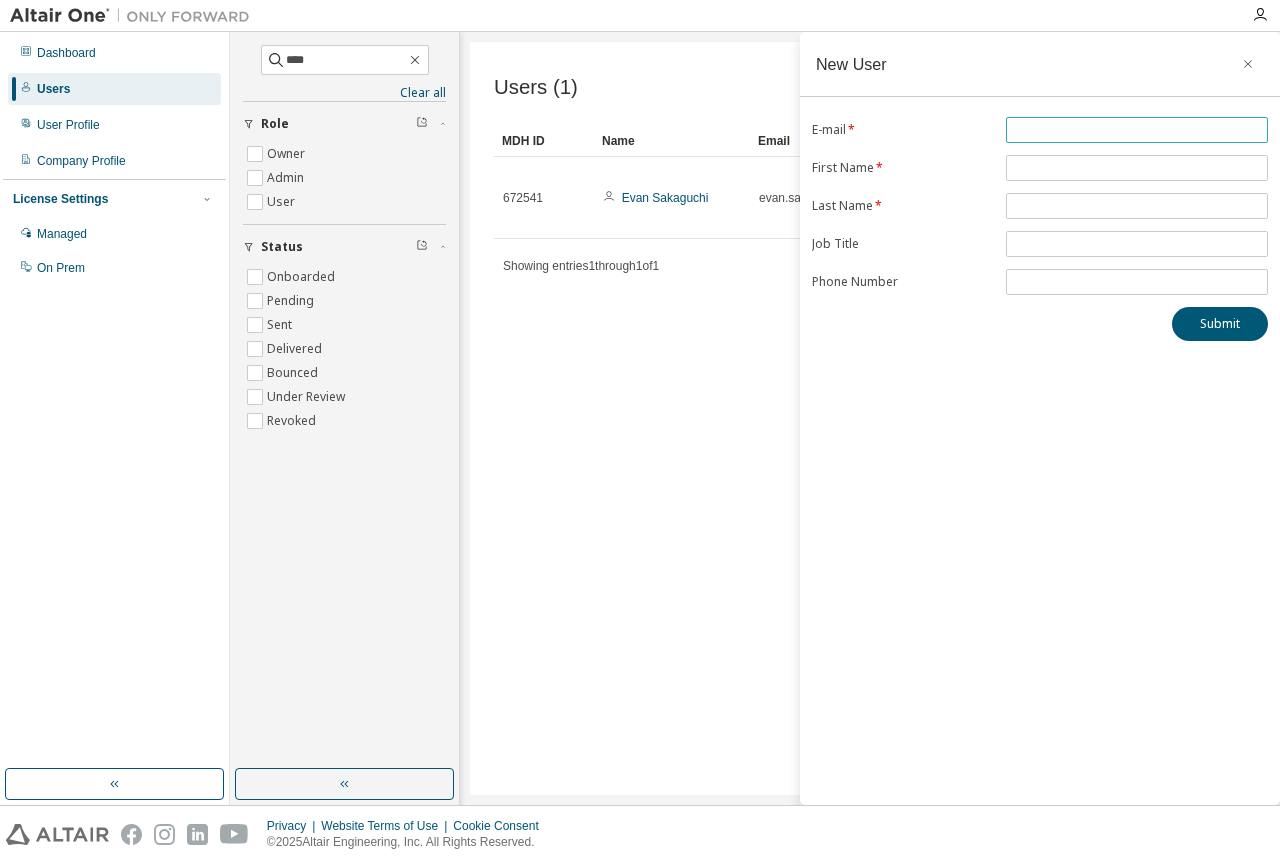 click at bounding box center [1137, 130] 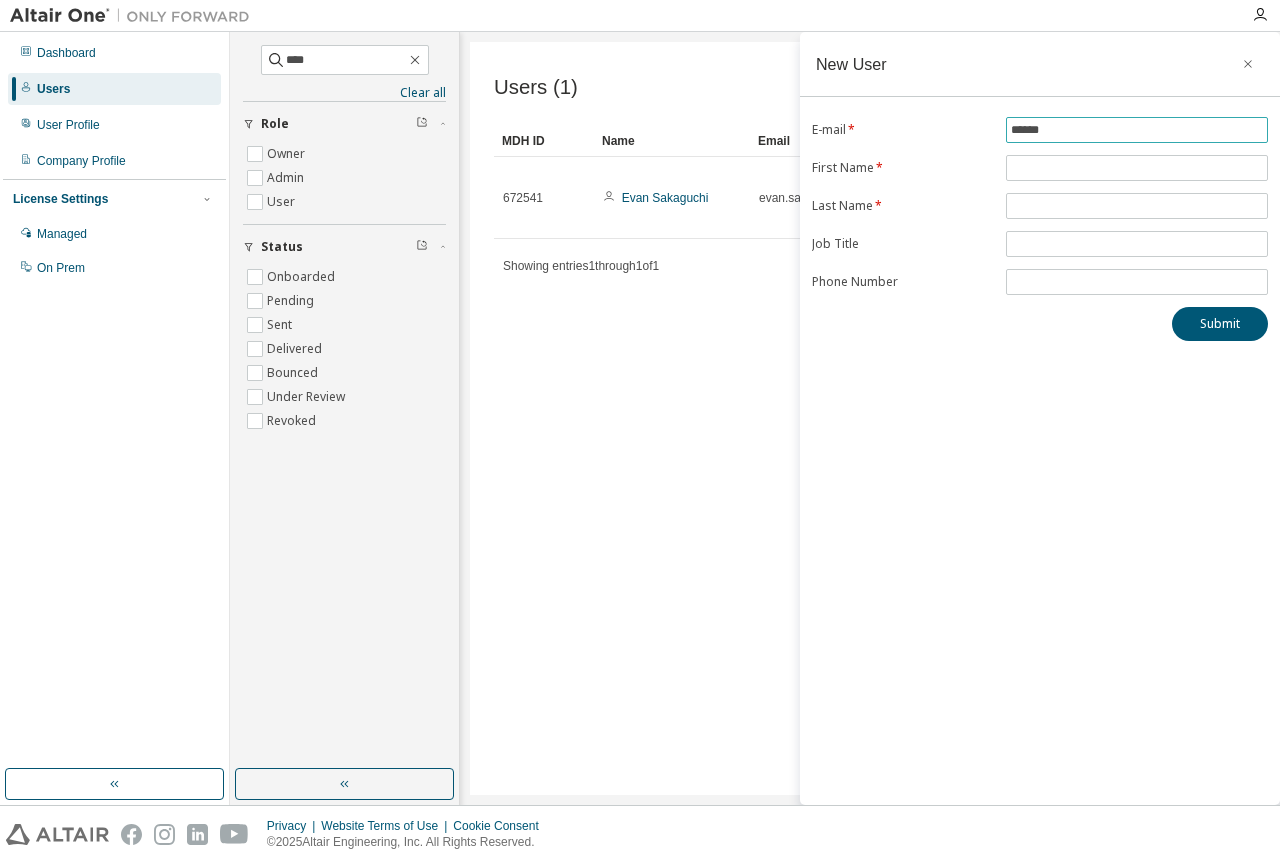 click on "******" at bounding box center (1137, 130) 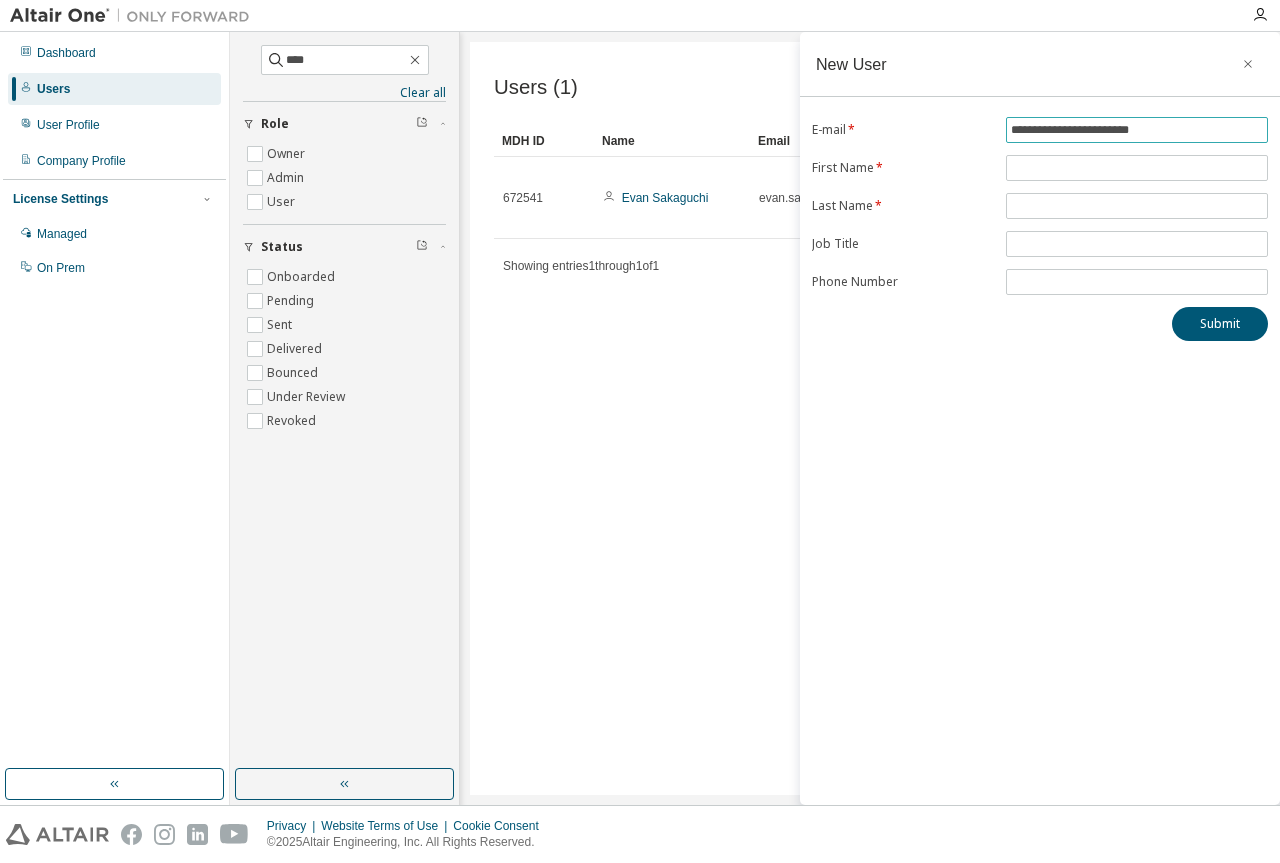 type on "**********" 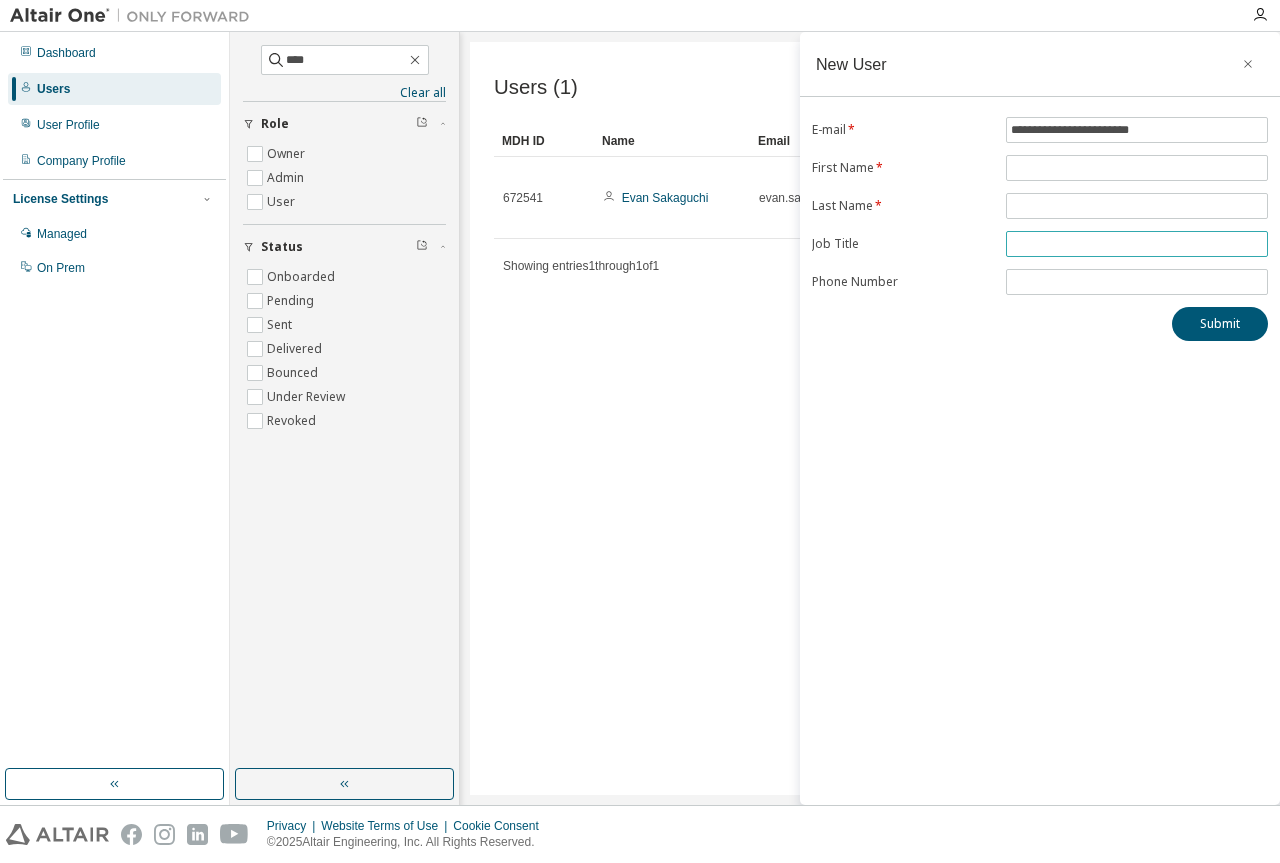 click at bounding box center (1137, 244) 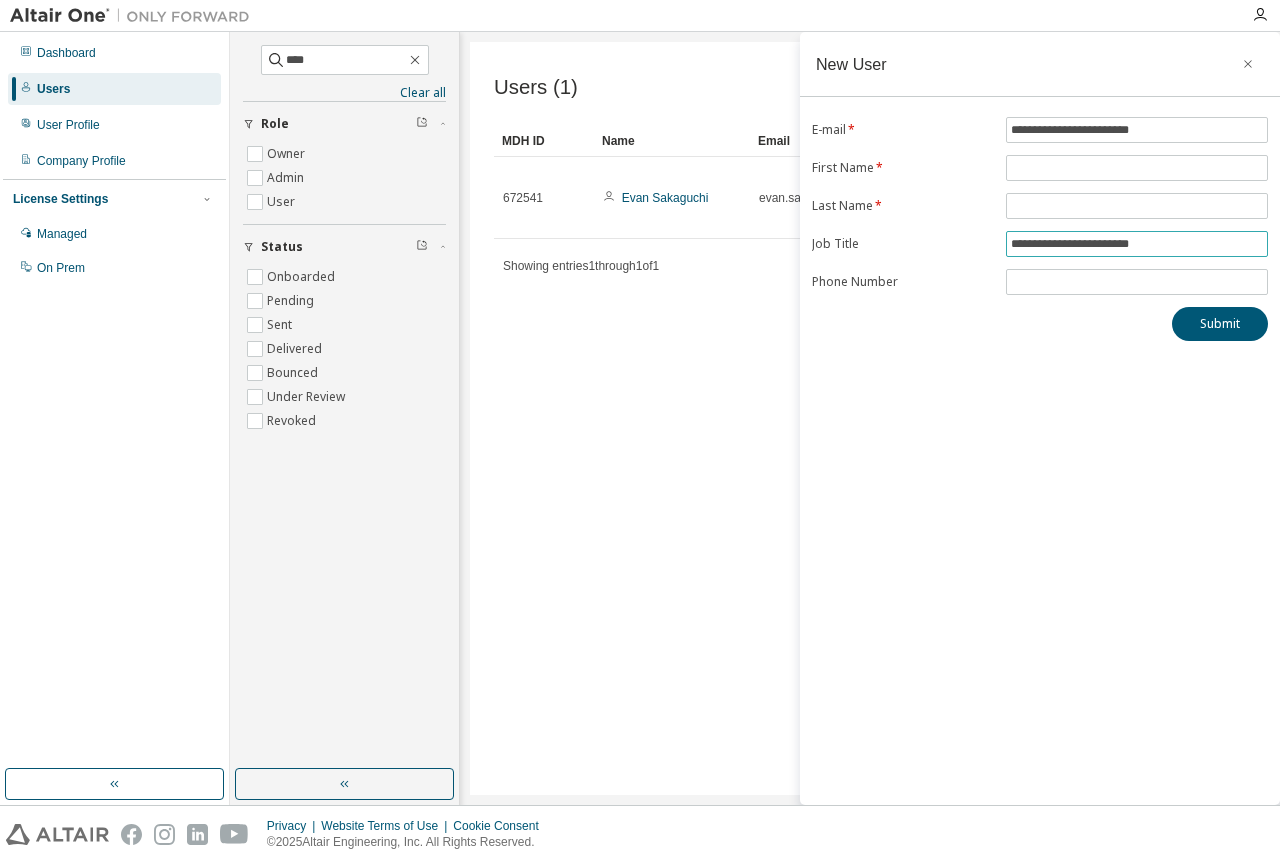 type on "**********" 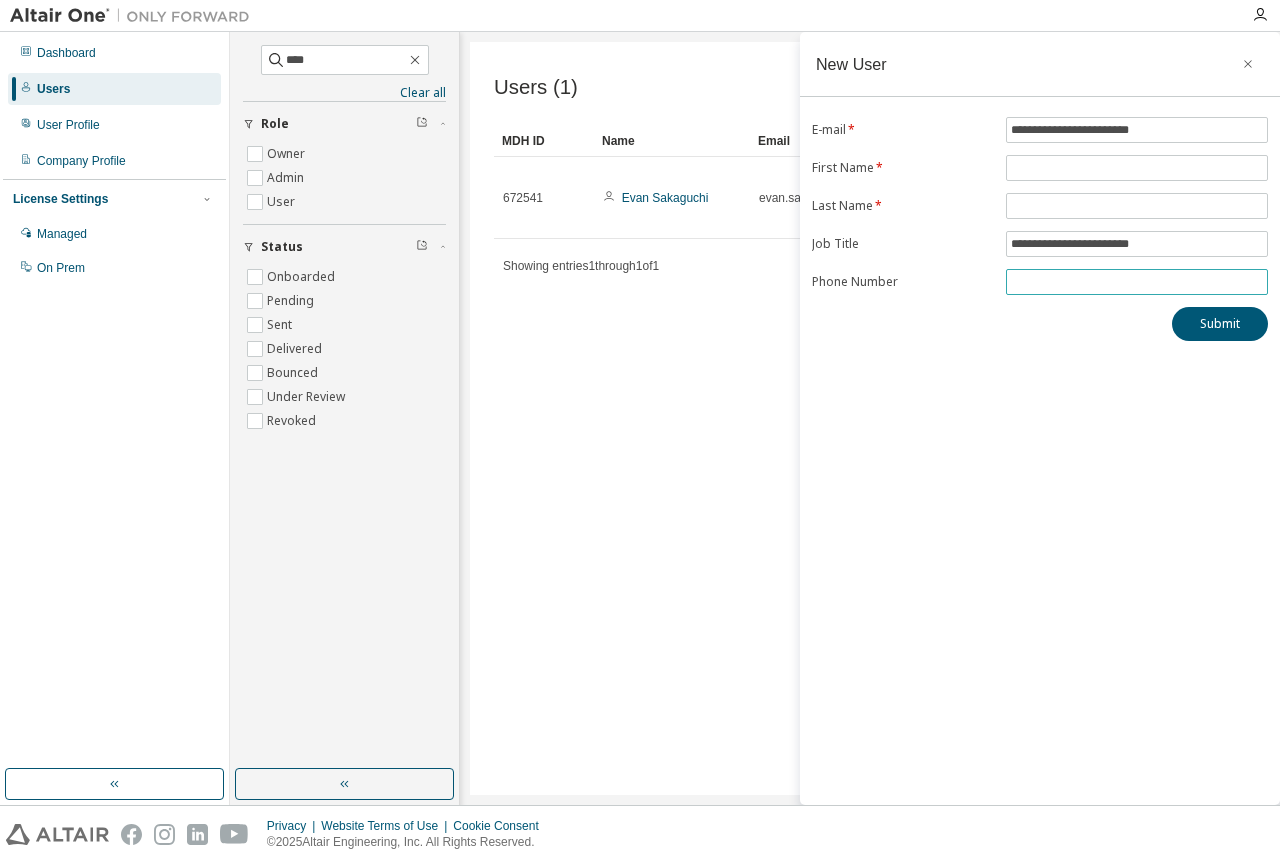 click at bounding box center (1137, 282) 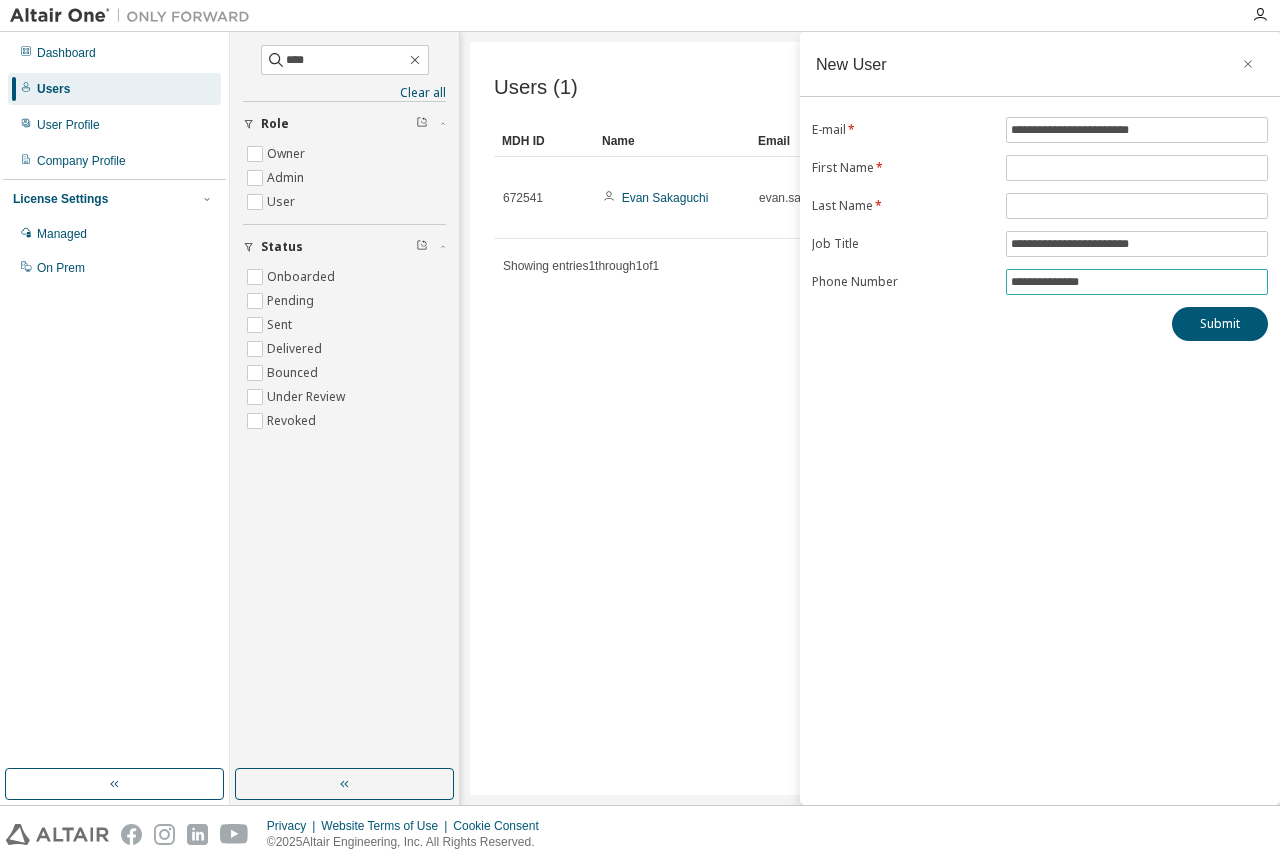 drag, startPoint x: 1066, startPoint y: 279, endPoint x: 1076, endPoint y: 280, distance: 10.049875 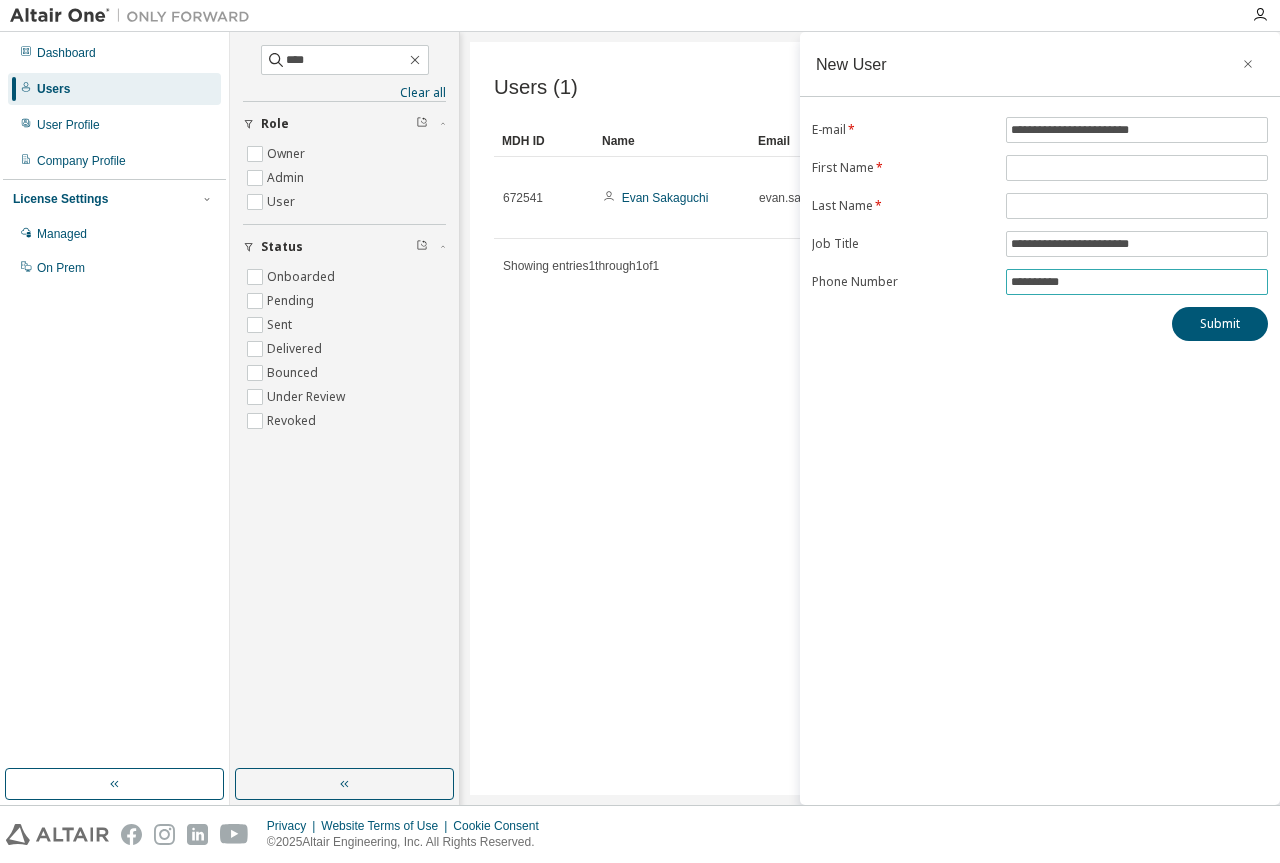 type on "**********" 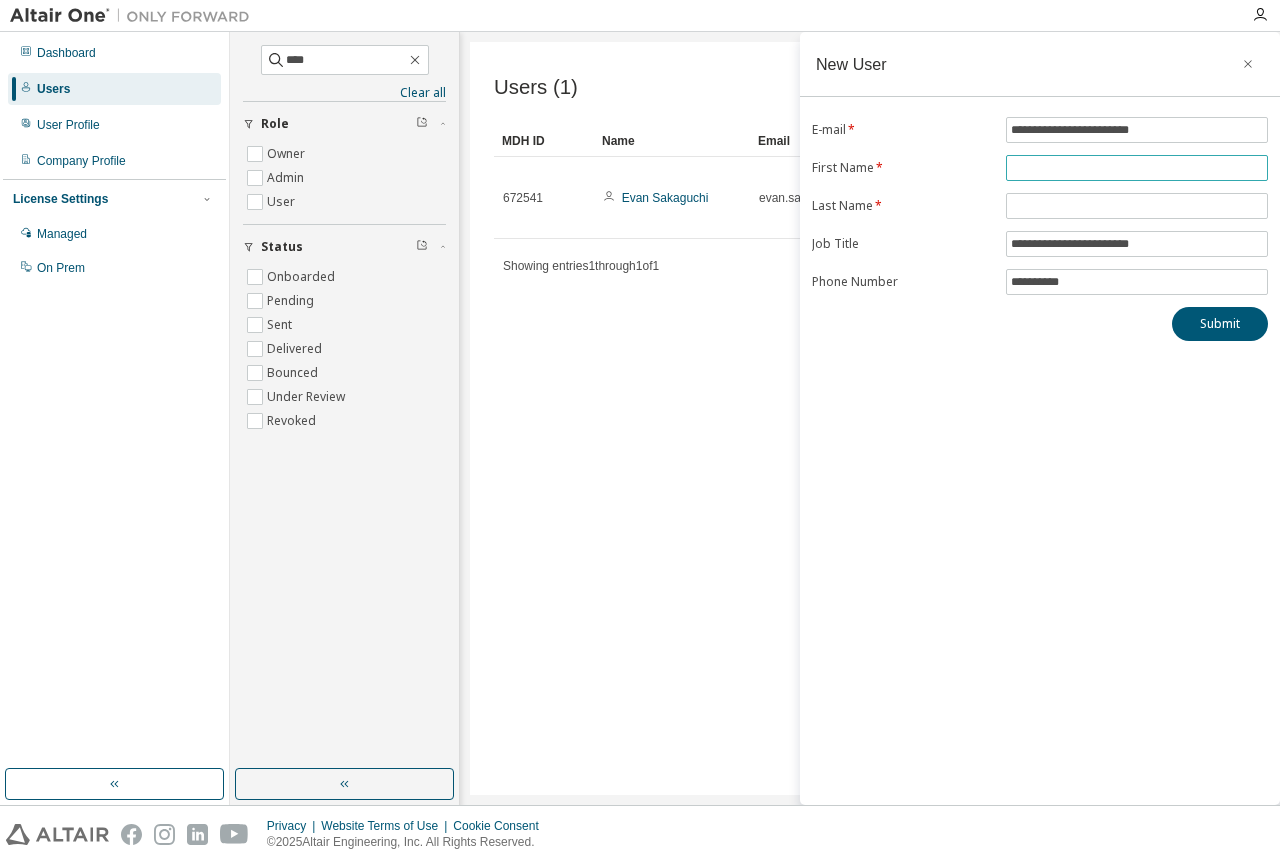 click at bounding box center [1137, 168] 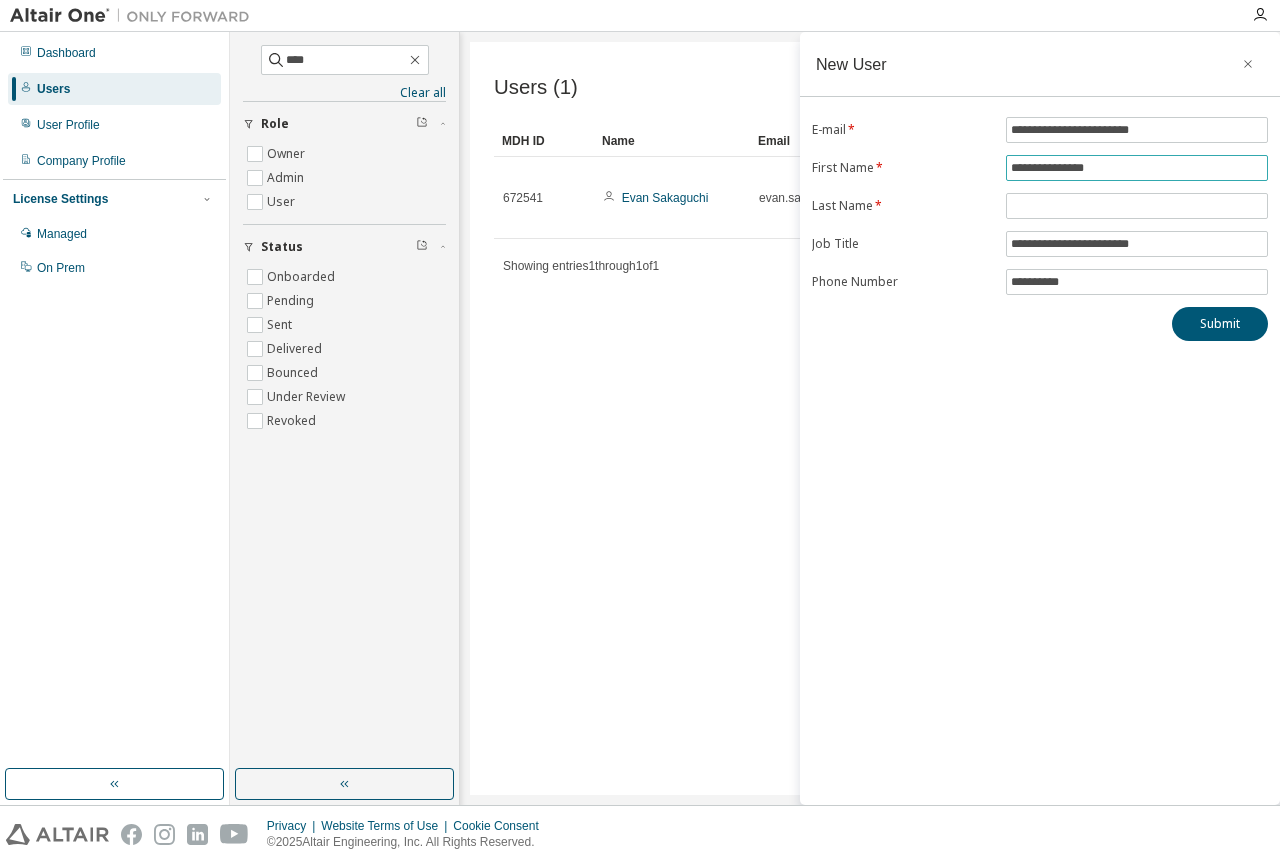 drag, startPoint x: 1143, startPoint y: 171, endPoint x: 1060, endPoint y: 169, distance: 83.02409 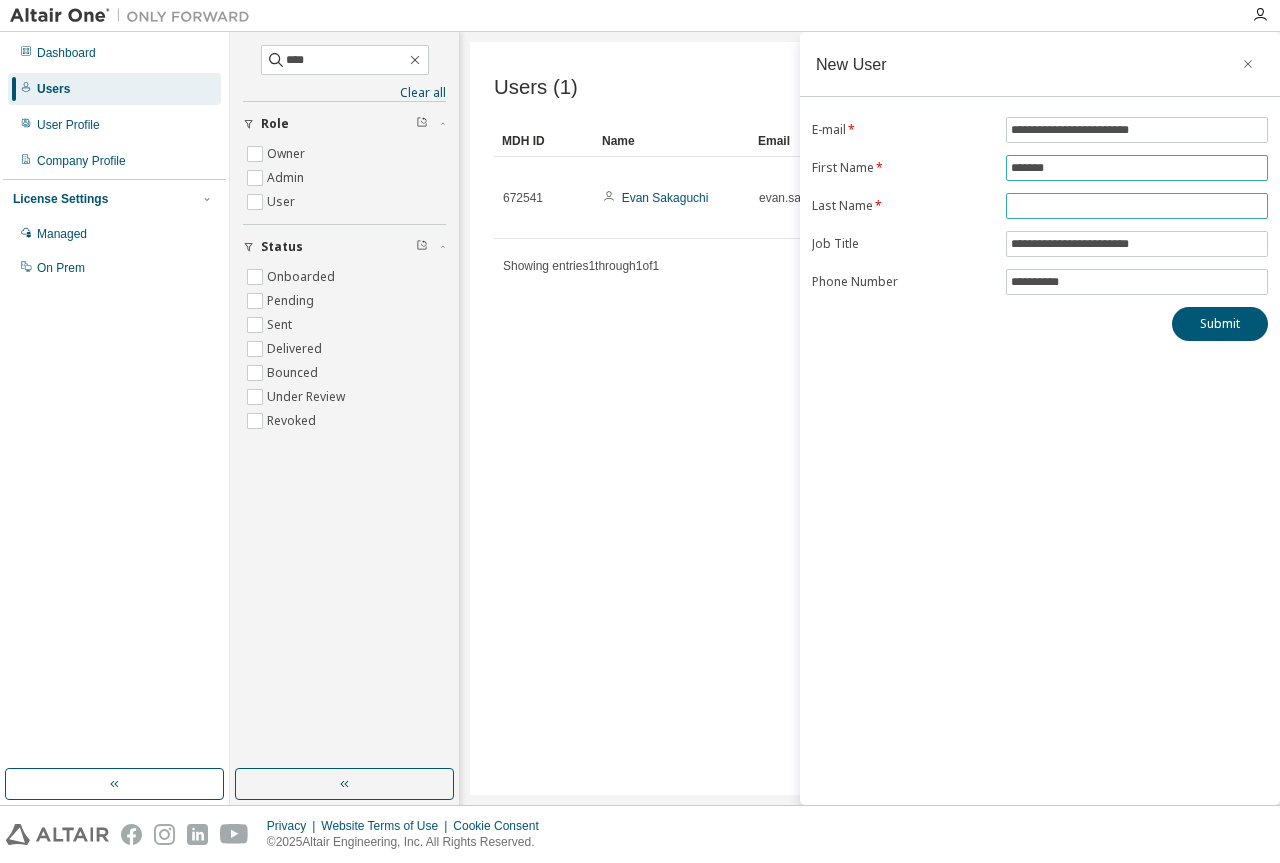type on "******" 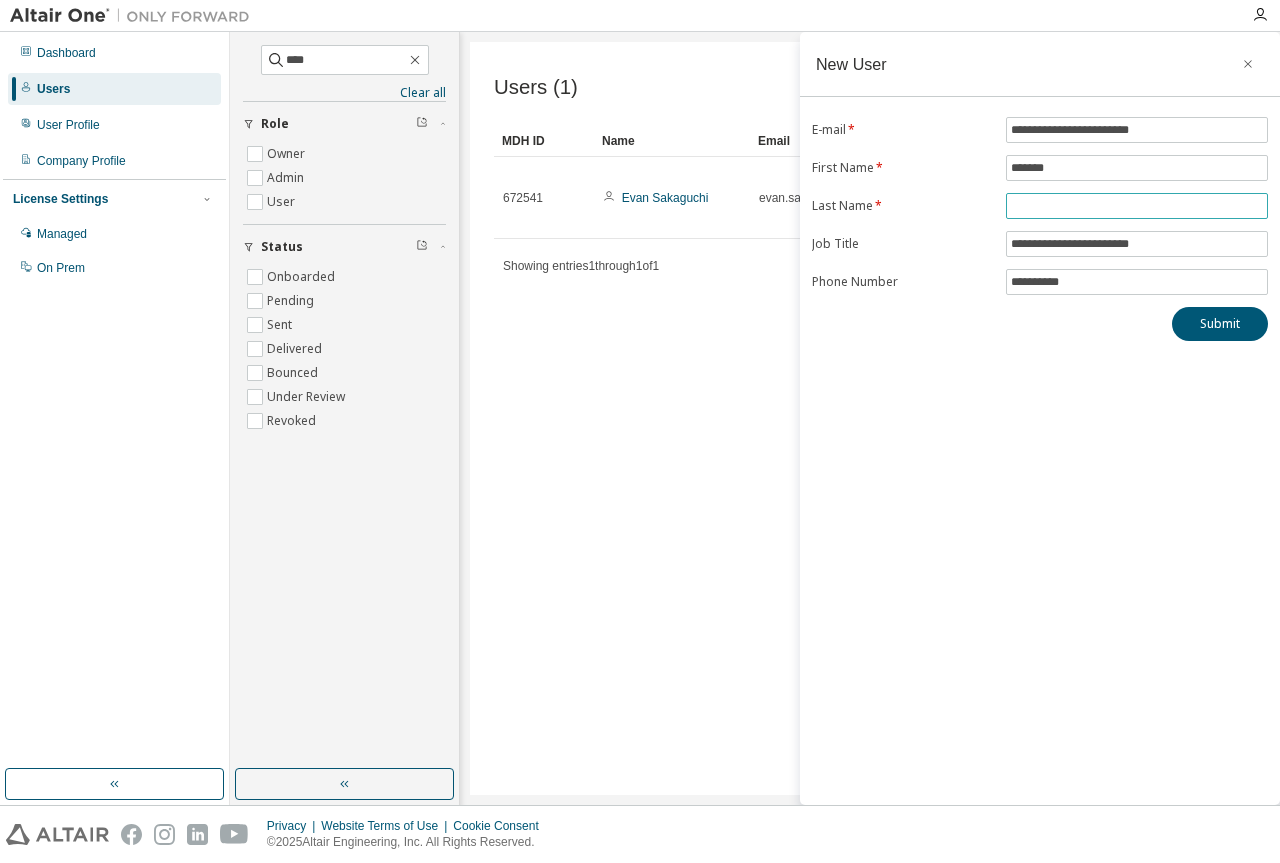 click at bounding box center (1137, 206) 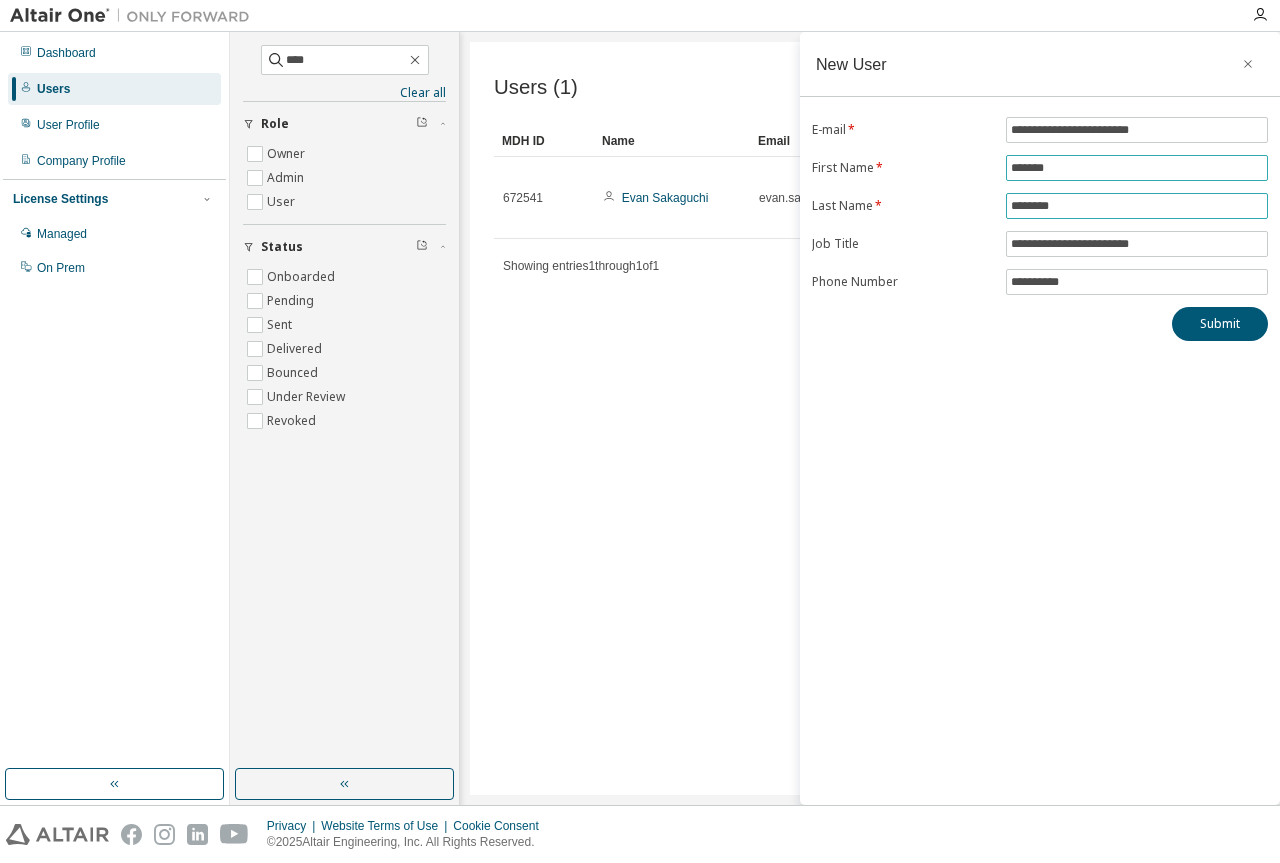 type on "********" 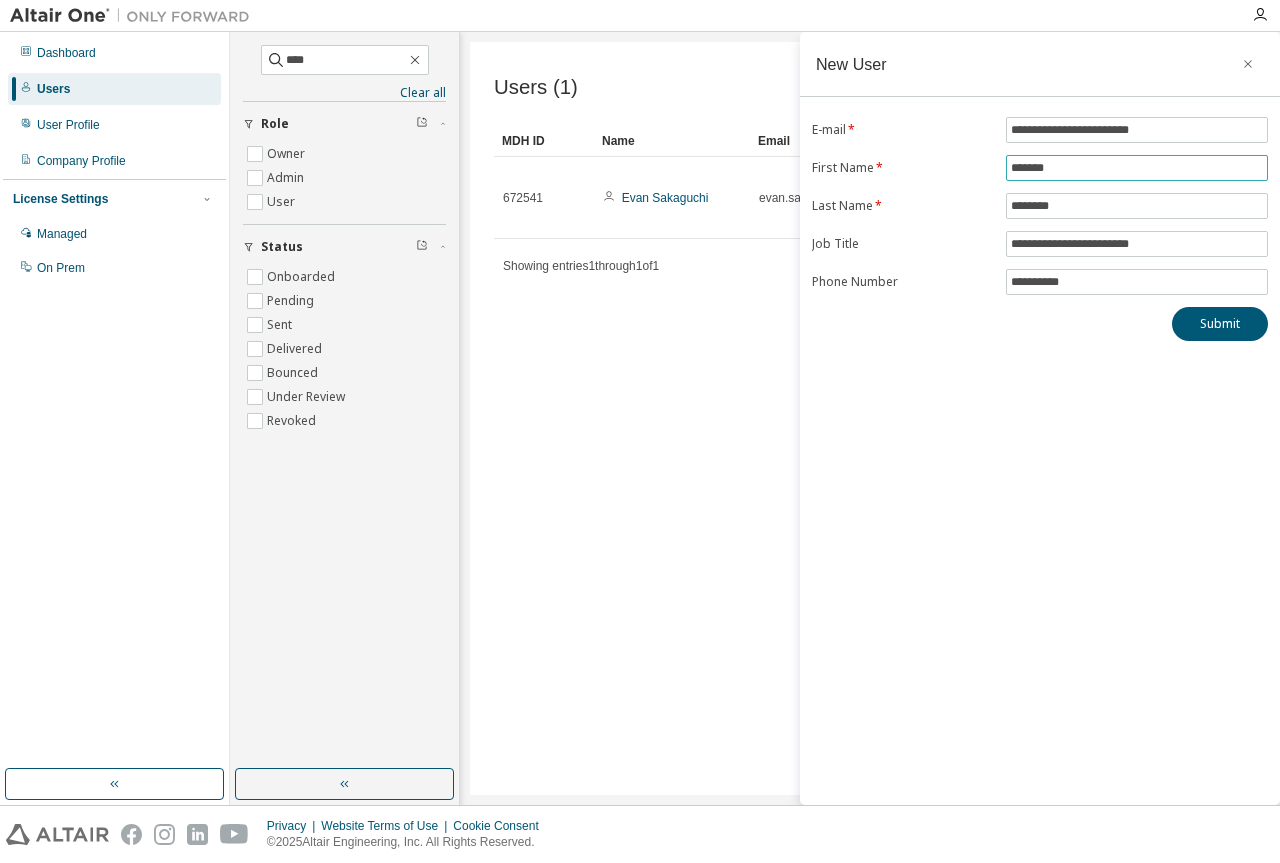 click on "******" at bounding box center (1137, 168) 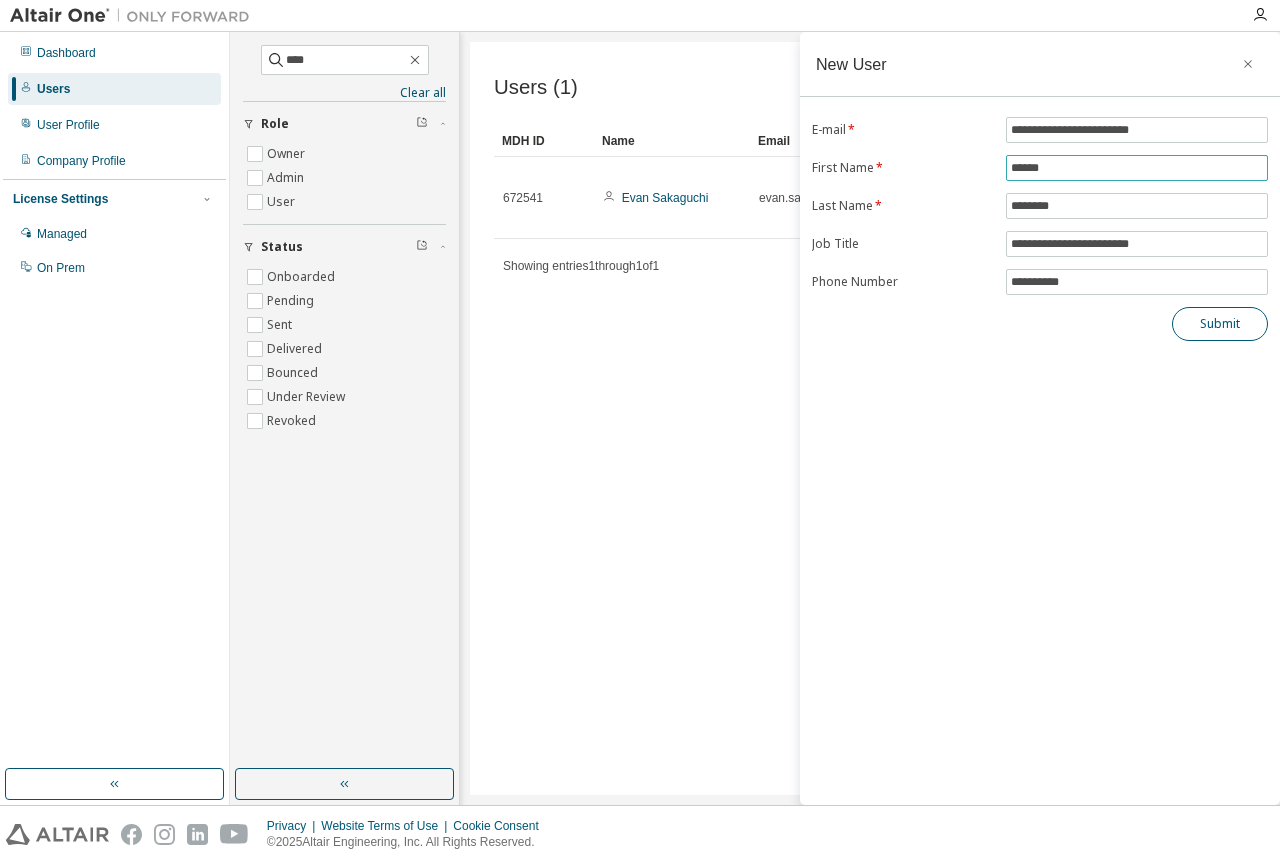 type on "******" 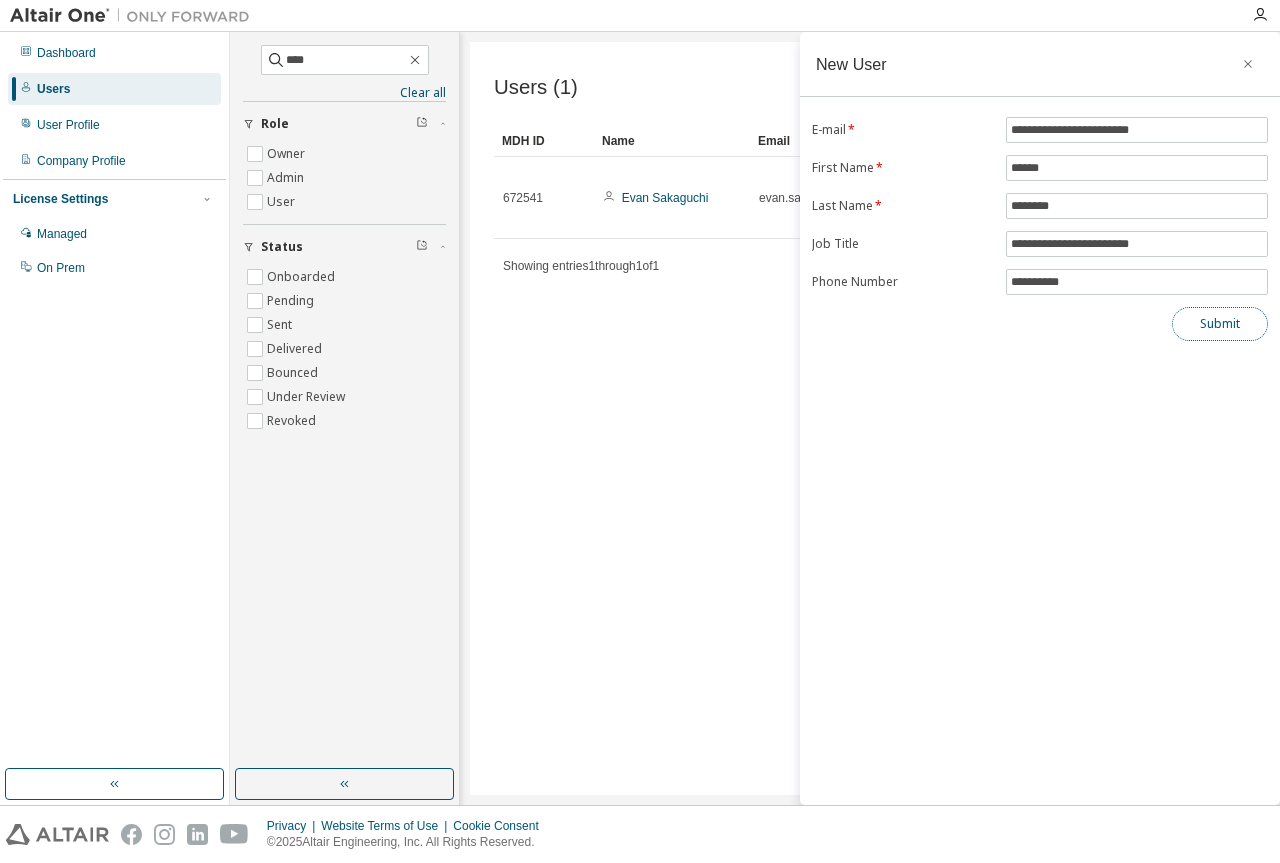 click on "Submit" at bounding box center [1220, 324] 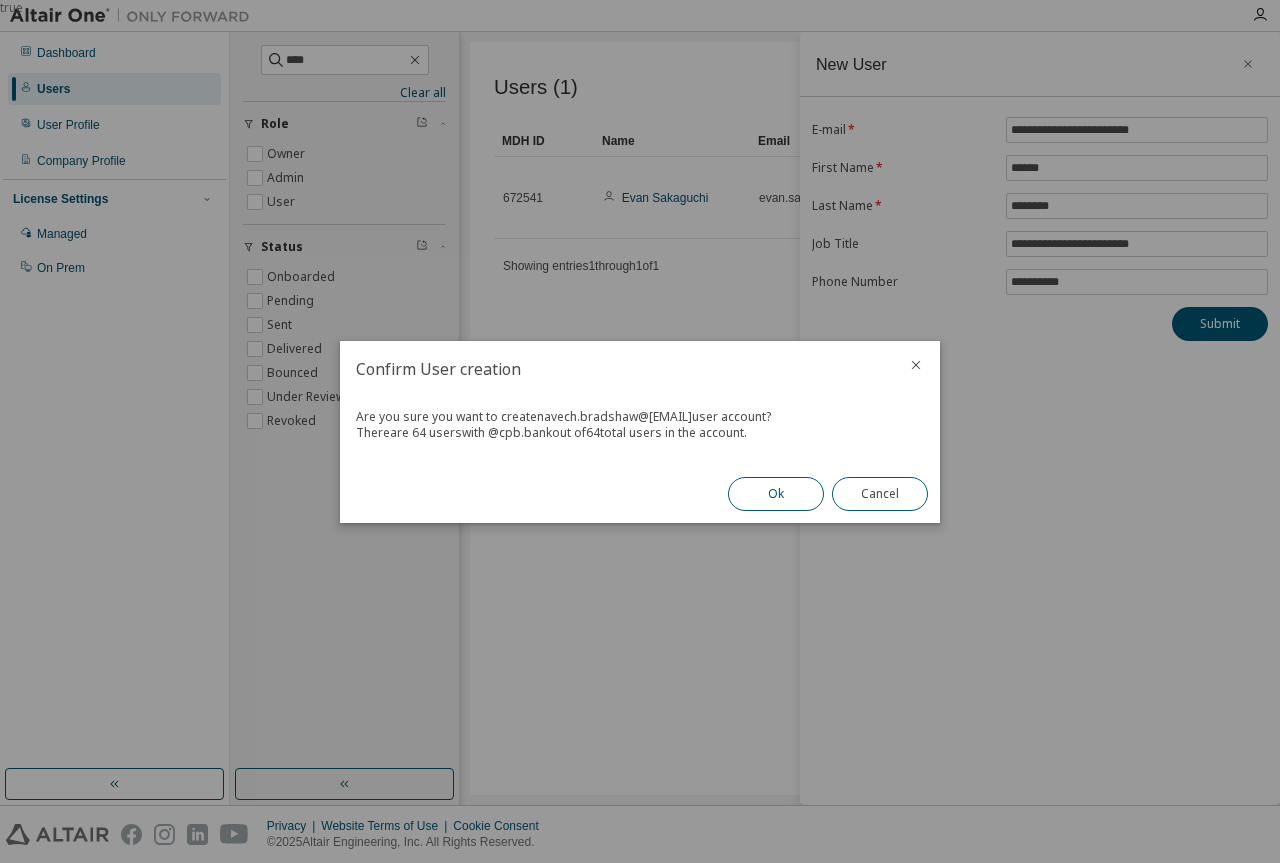 click on "Ok" at bounding box center (776, 494) 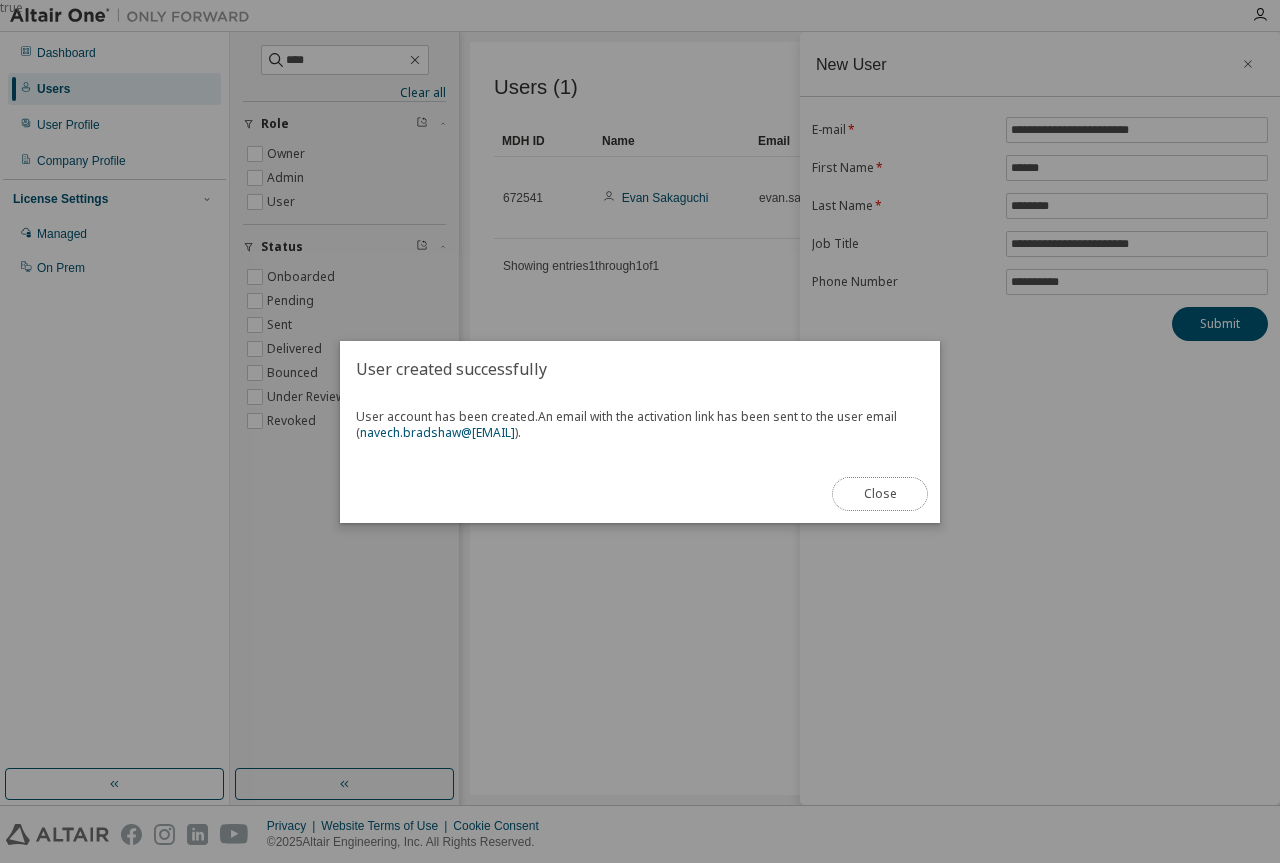 click on "Close" at bounding box center (880, 494) 